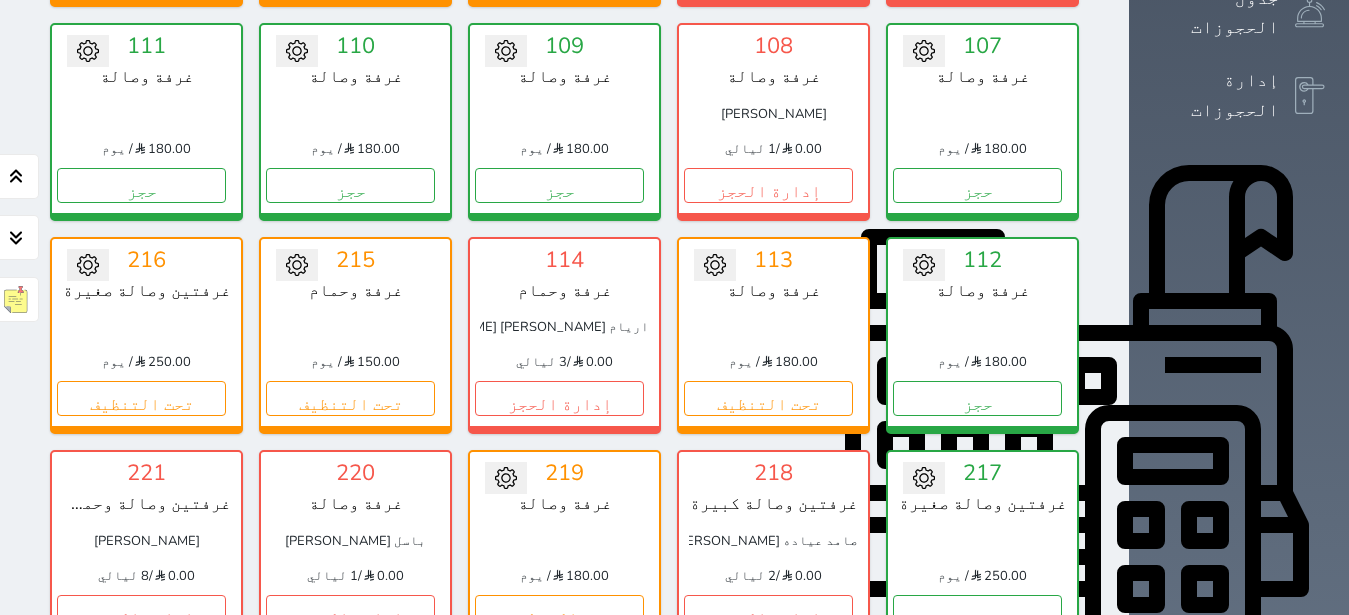 scroll, scrollTop: 504, scrollLeft: 0, axis: vertical 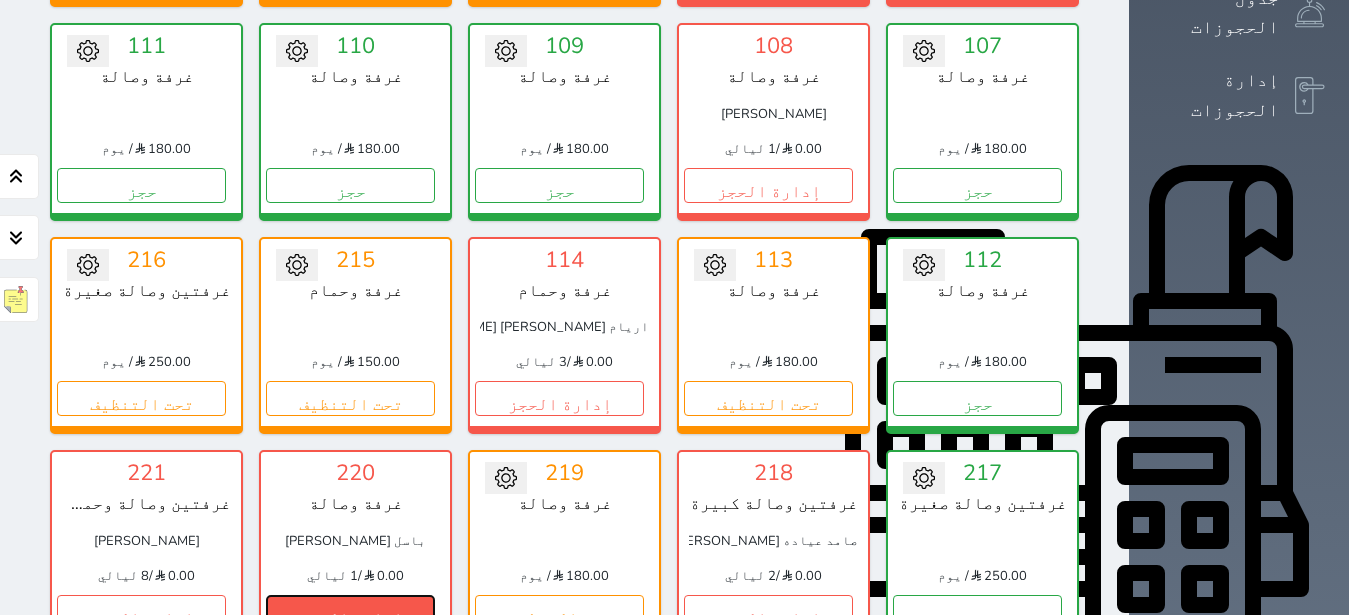 click on "إدارة الحجز" at bounding box center [350, 612] 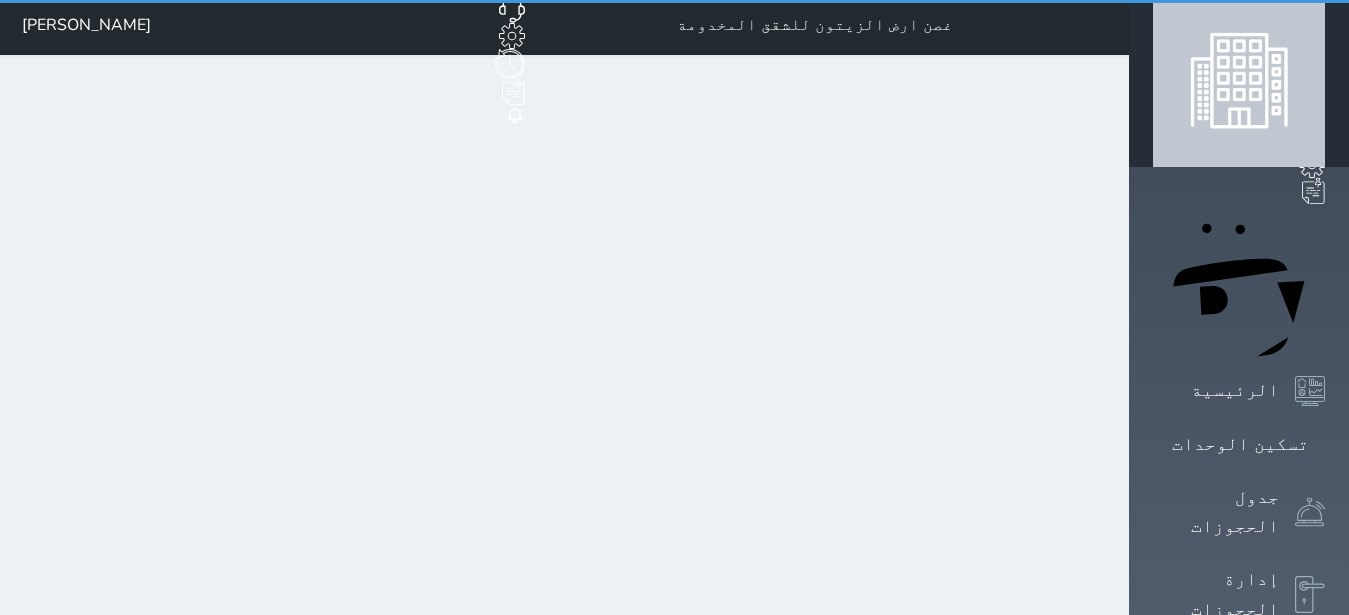 scroll, scrollTop: 0, scrollLeft: 0, axis: both 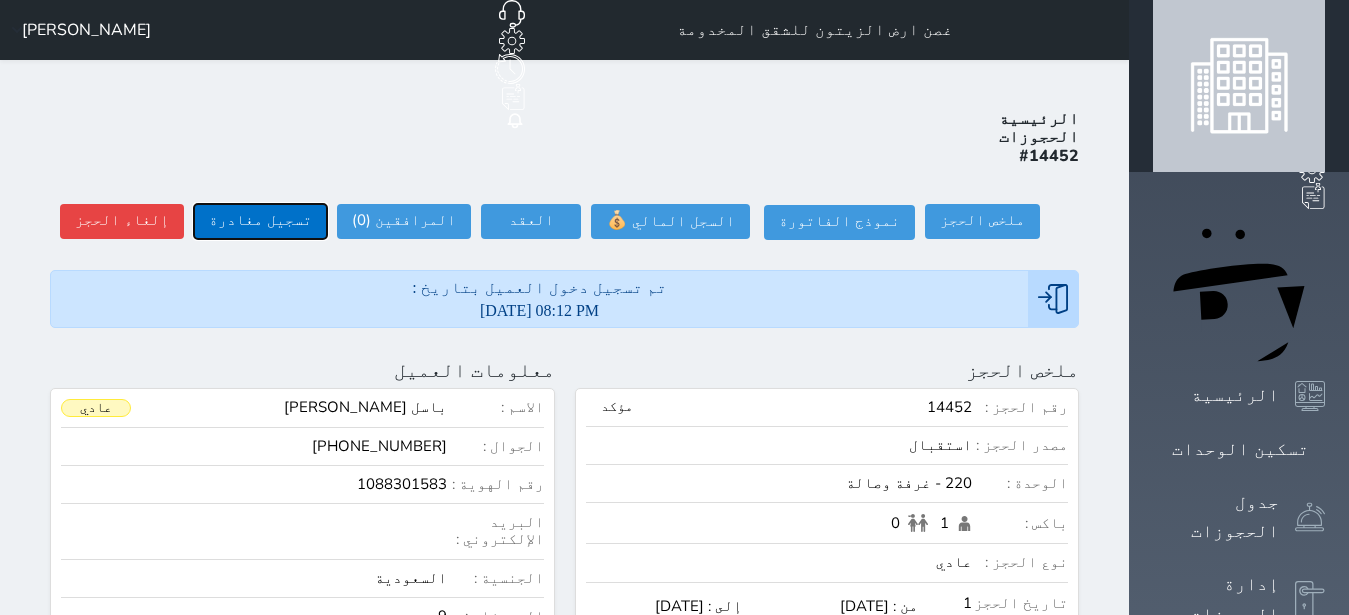 click on "تسجيل مغادرة" at bounding box center (260, 221) 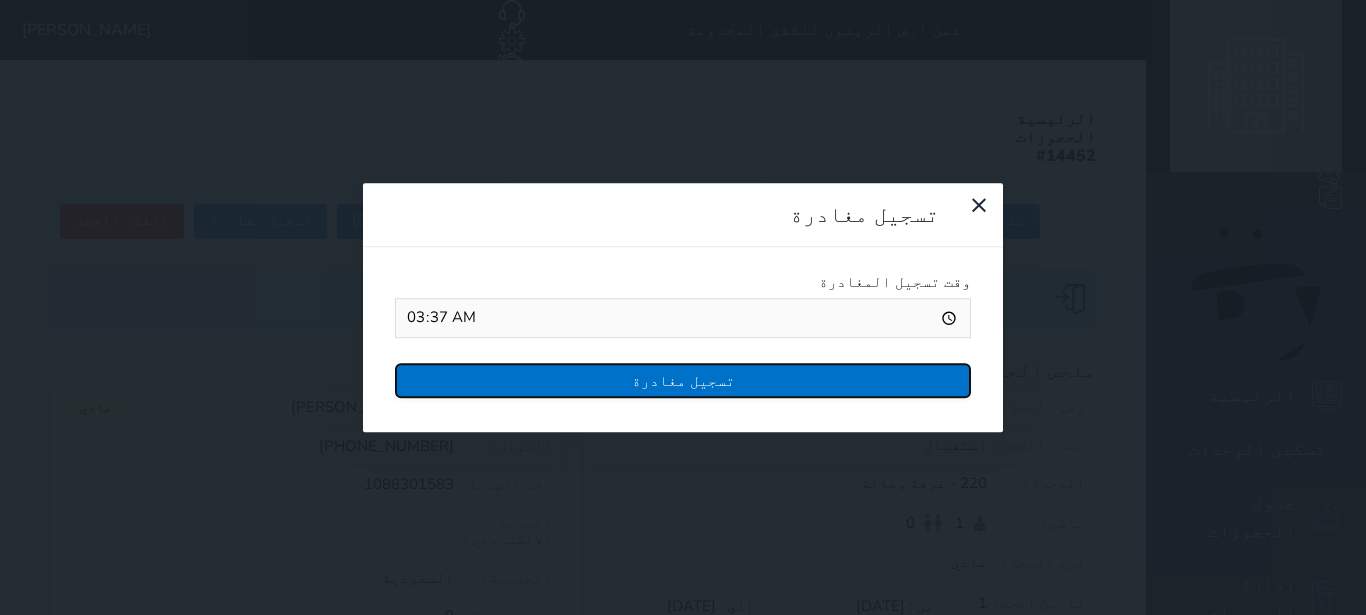 click on "تسجيل مغادرة" at bounding box center [683, 380] 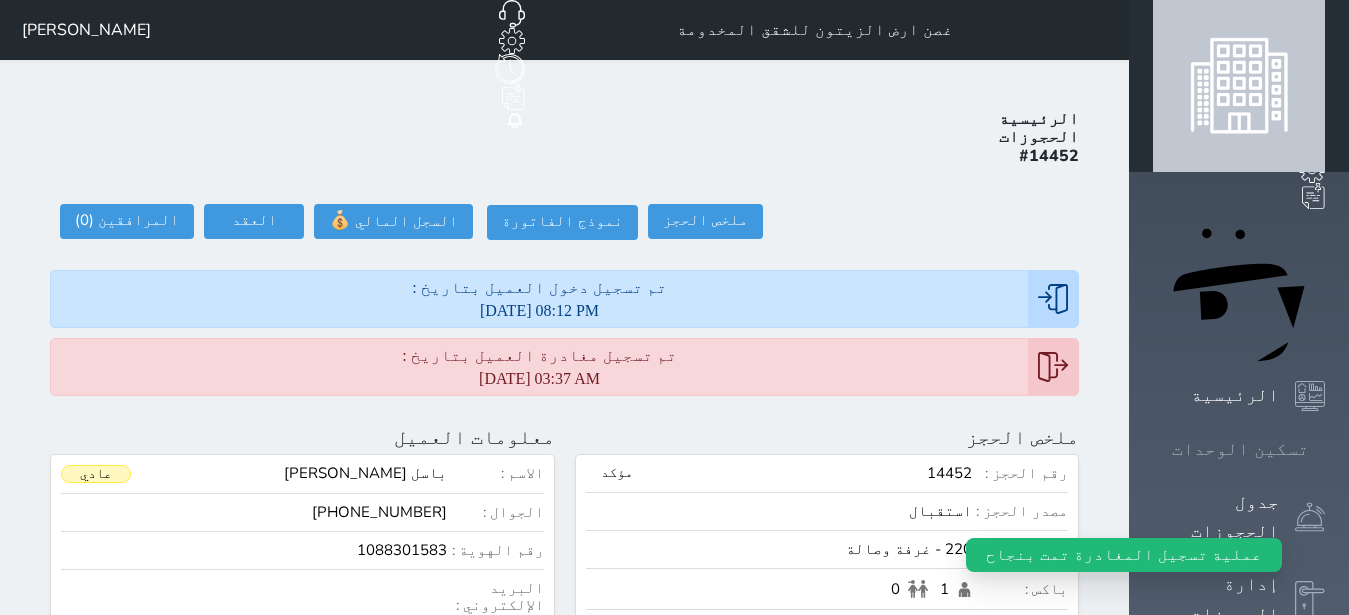 click 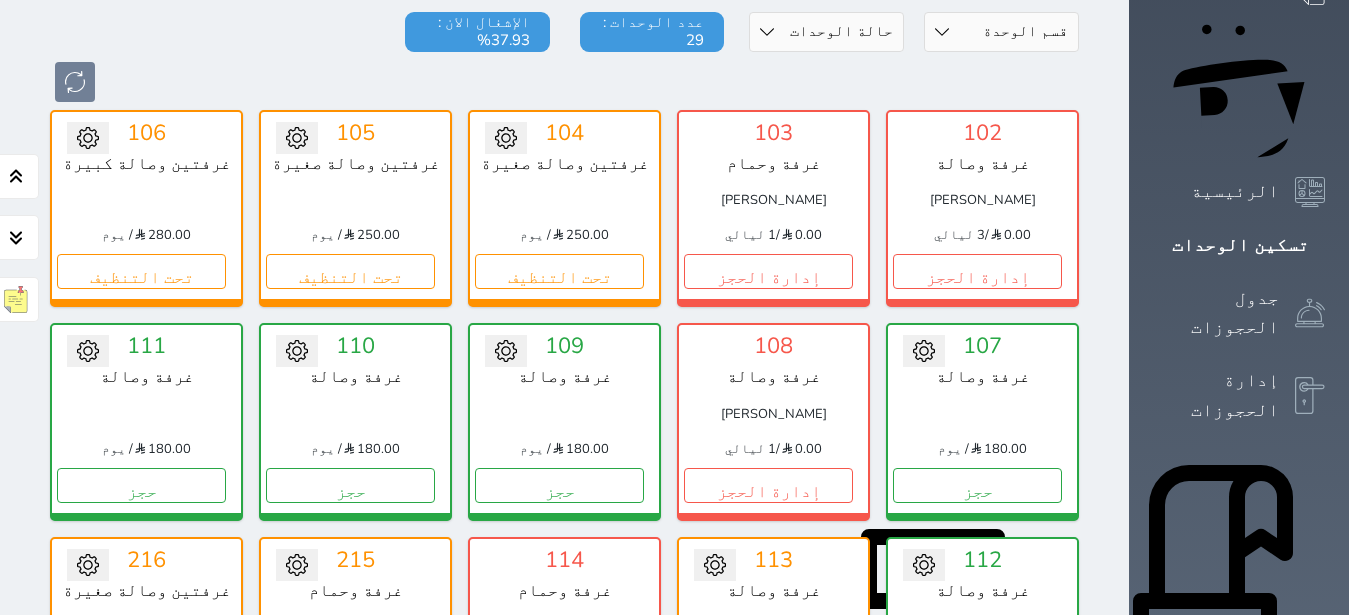 scroll, scrollTop: 330, scrollLeft: 0, axis: vertical 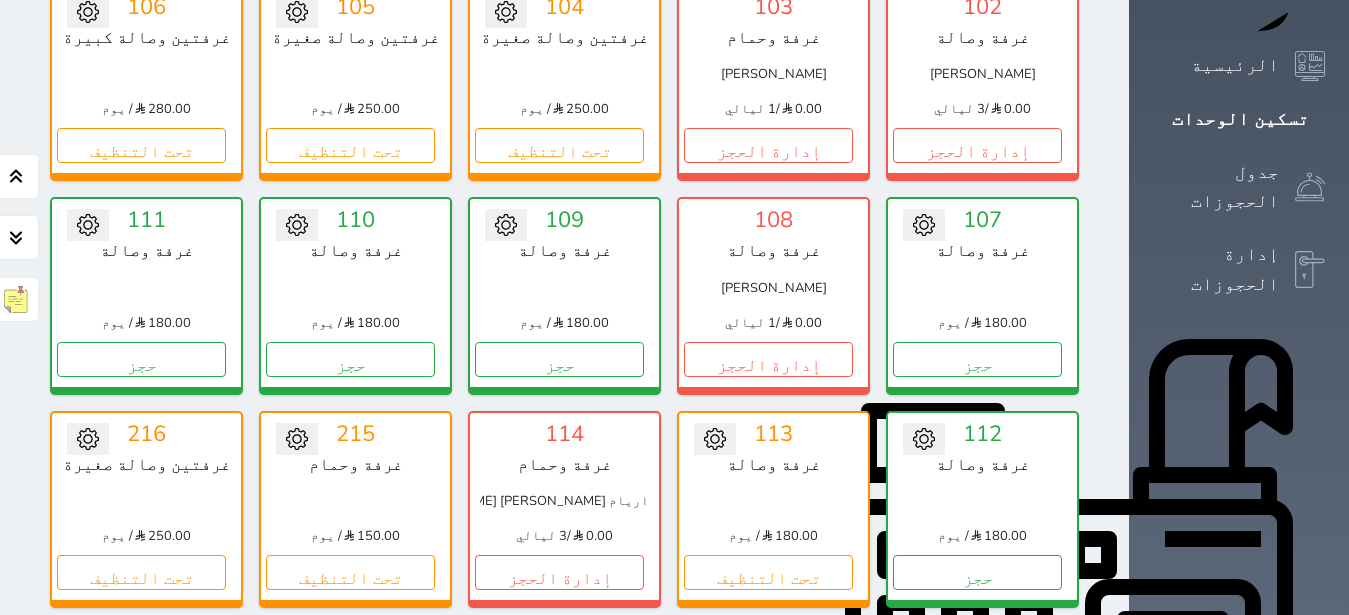 click on "حجز" at bounding box center [977, 786] 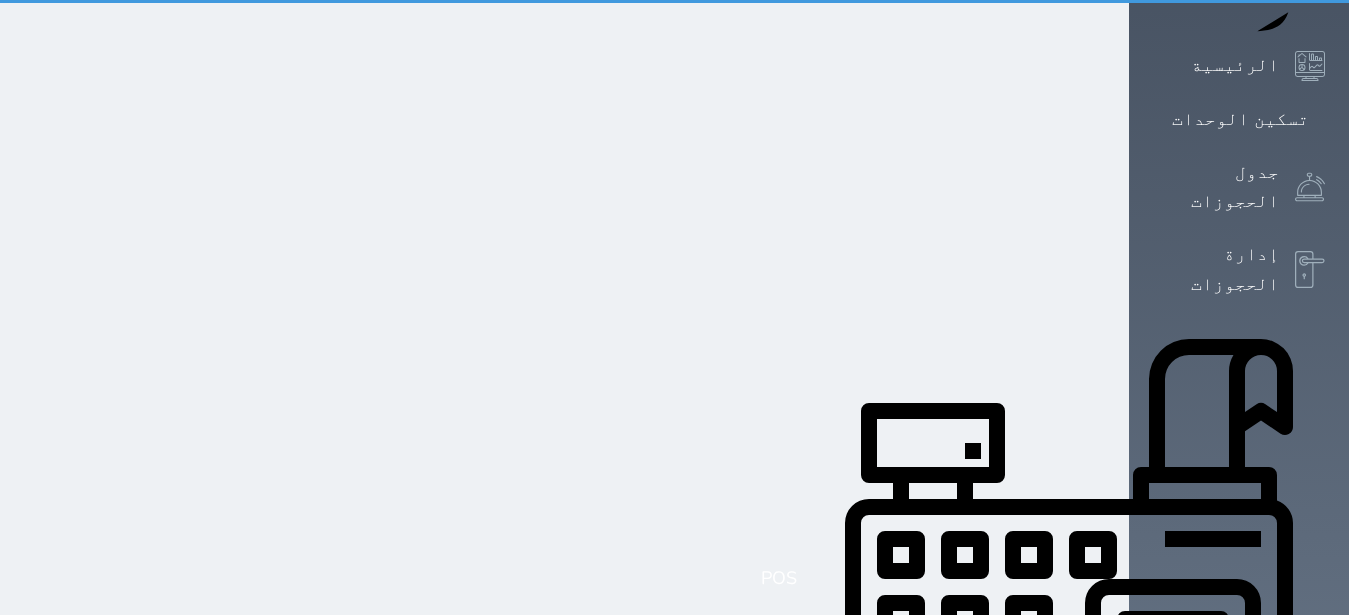 scroll, scrollTop: 0, scrollLeft: 0, axis: both 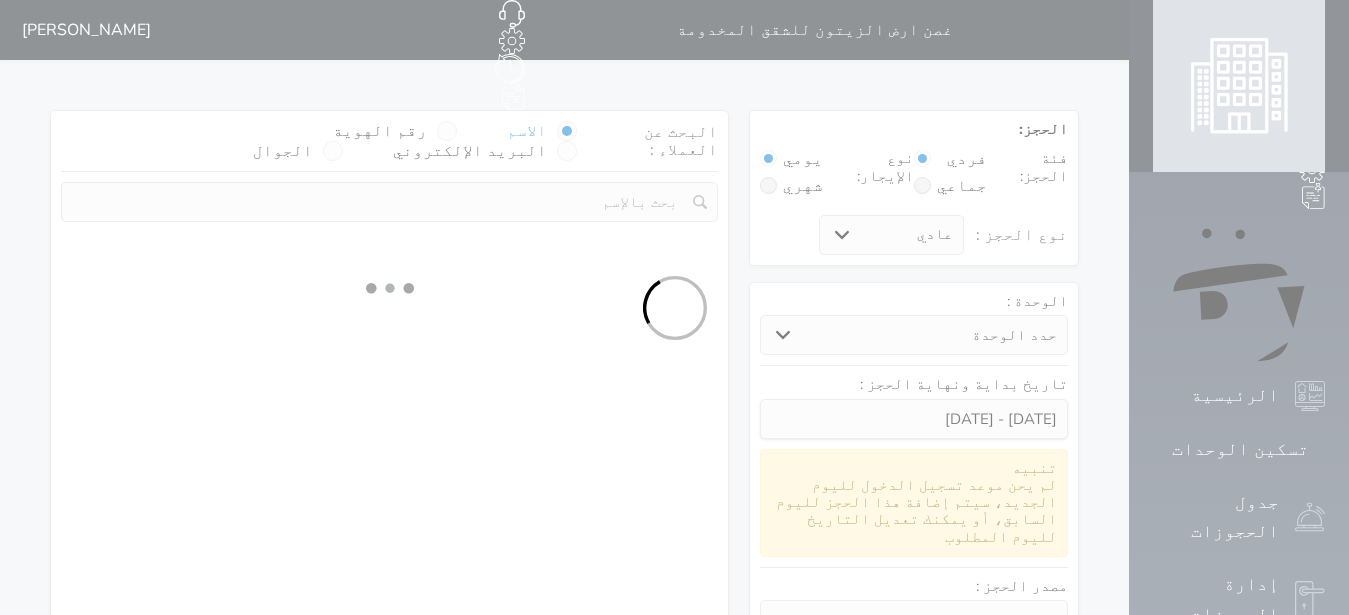 select 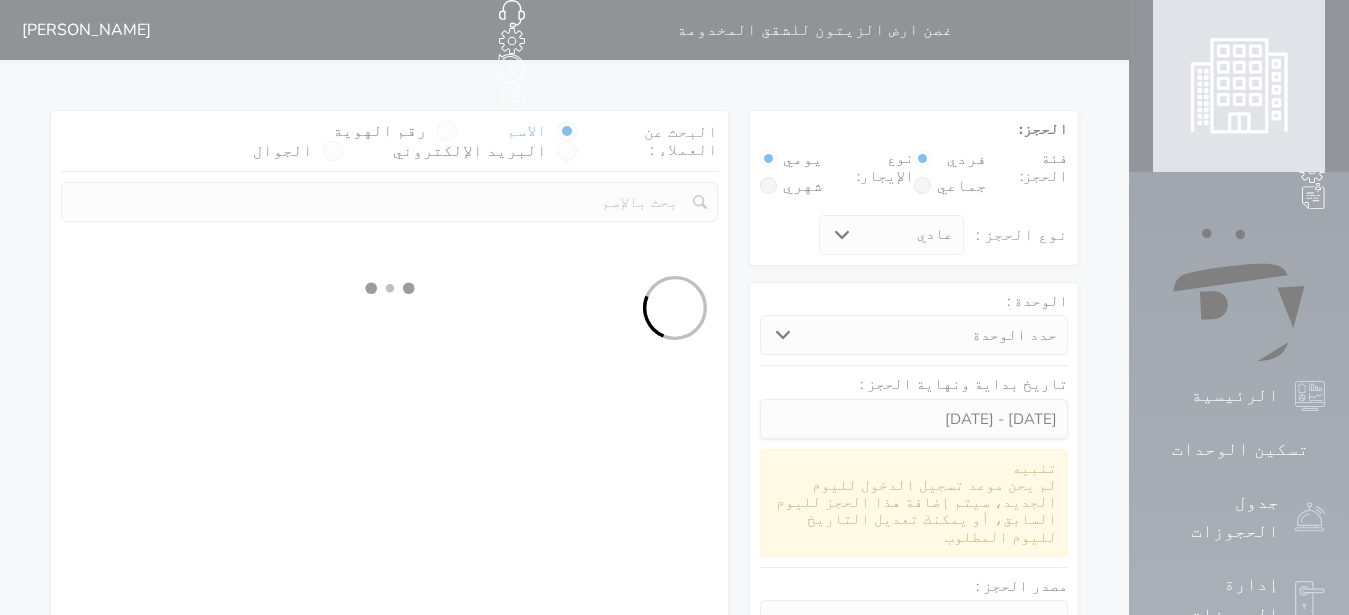 select on "113" 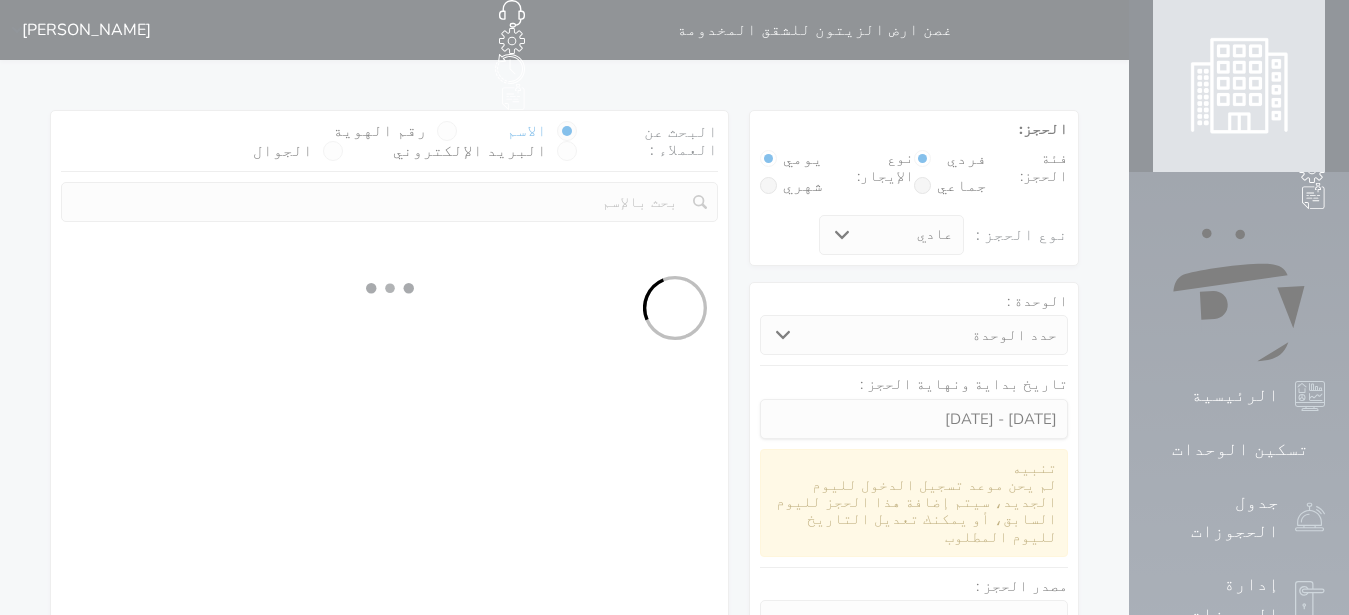 select on "1" 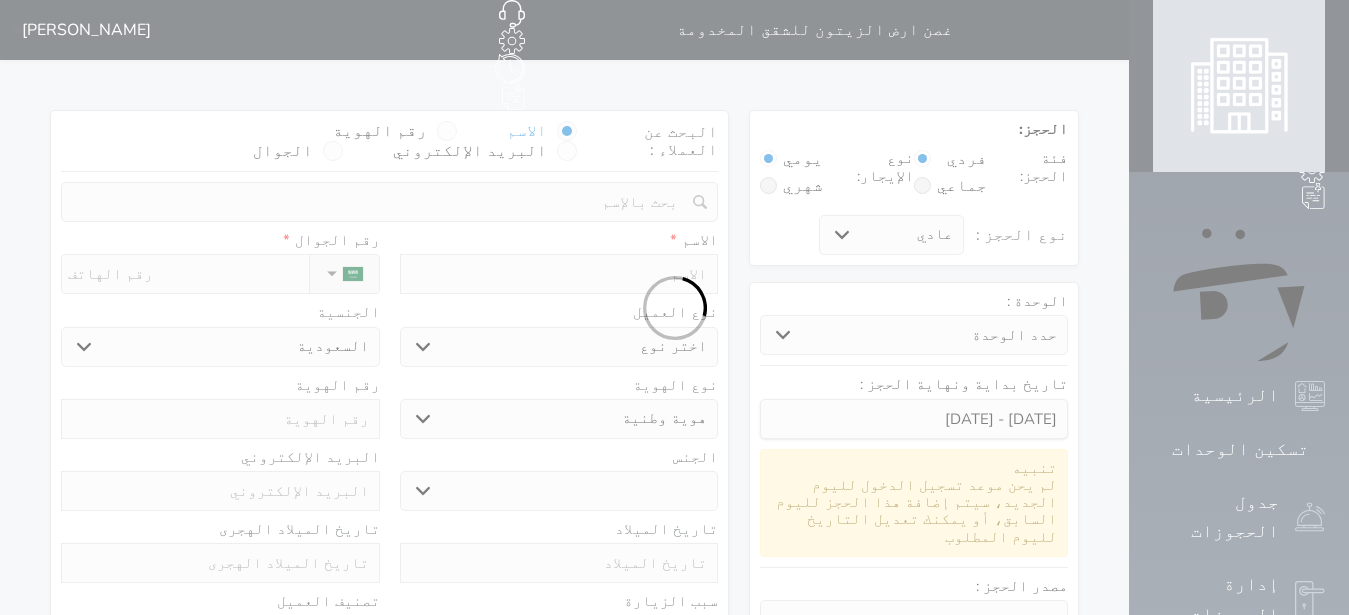 select 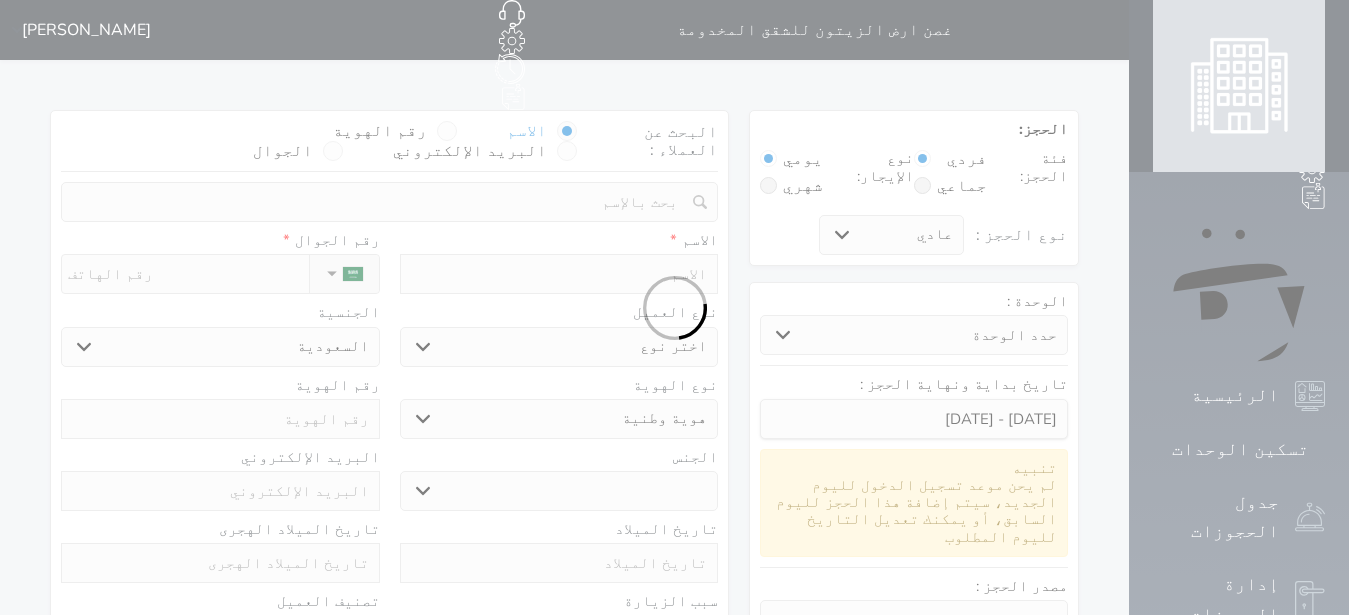 select on "1" 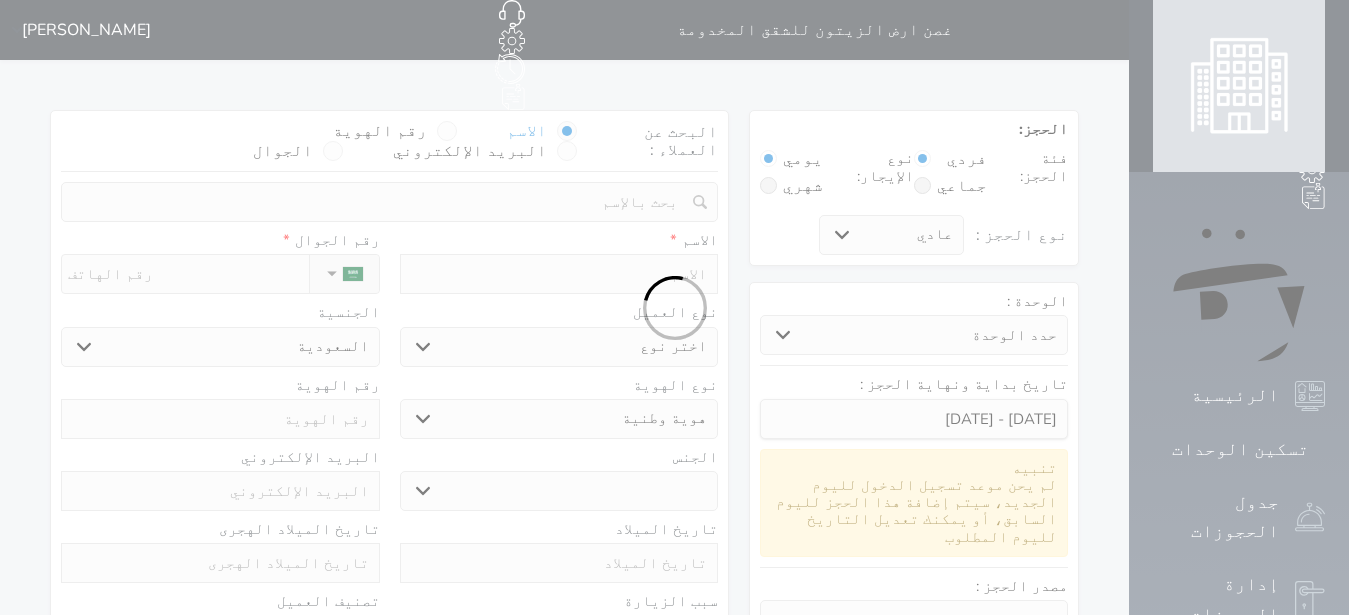select on "7" 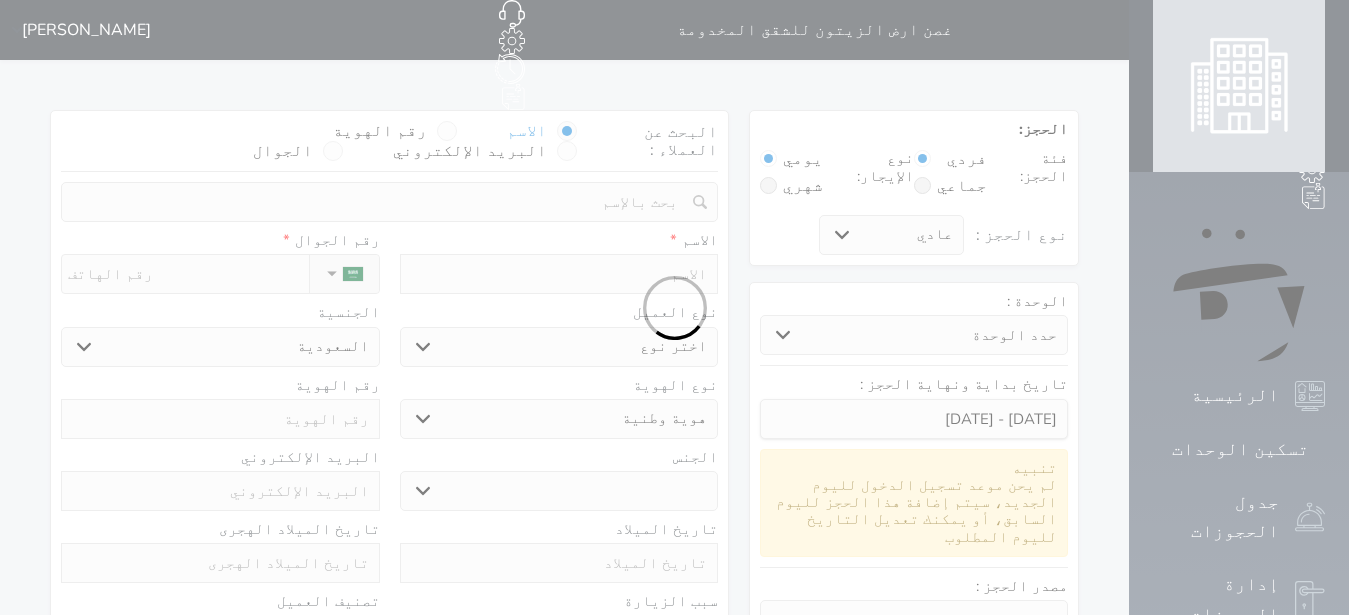 select 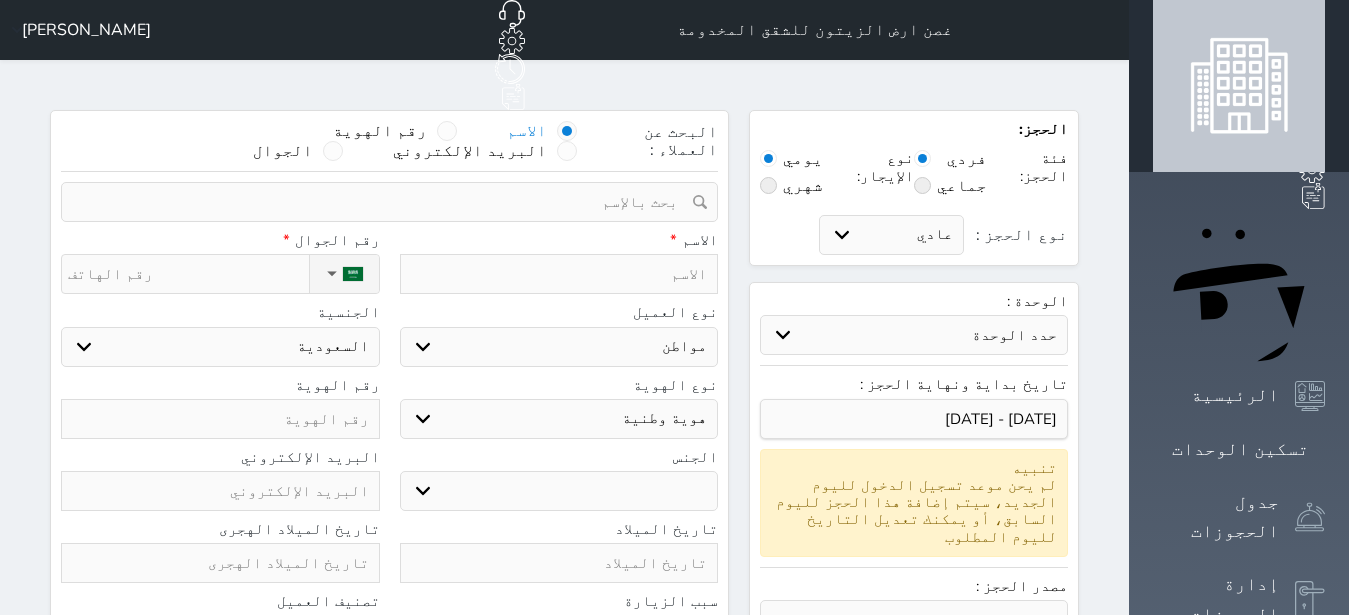 select 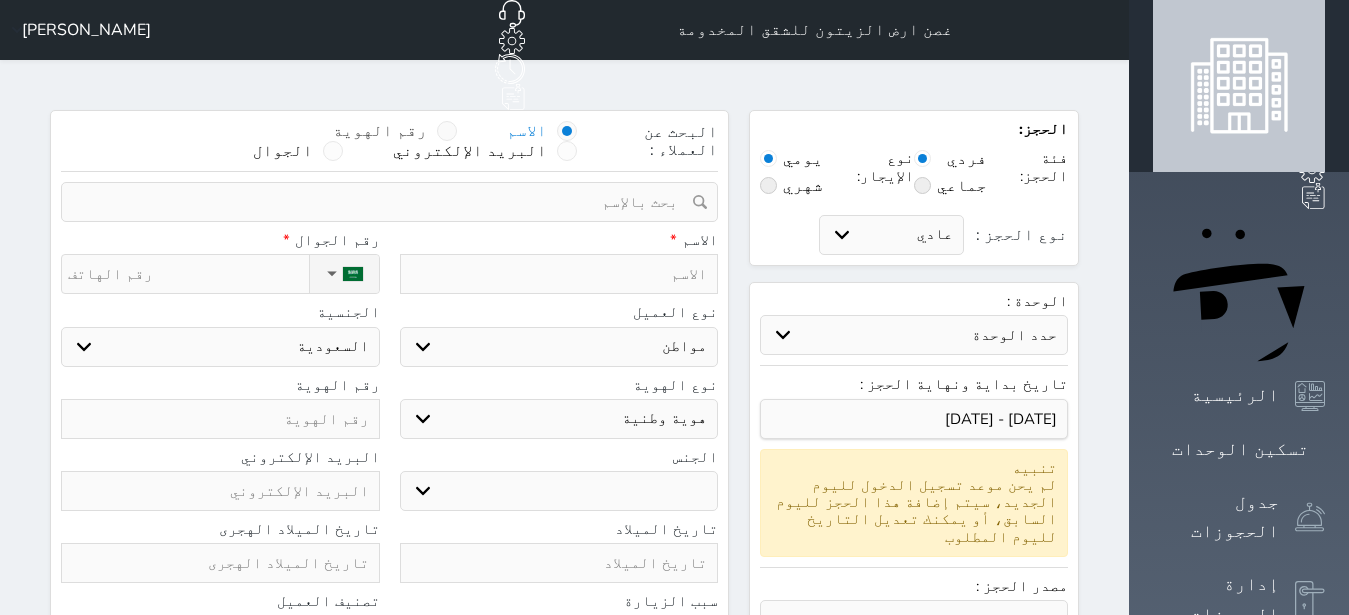 click at bounding box center [447, 131] 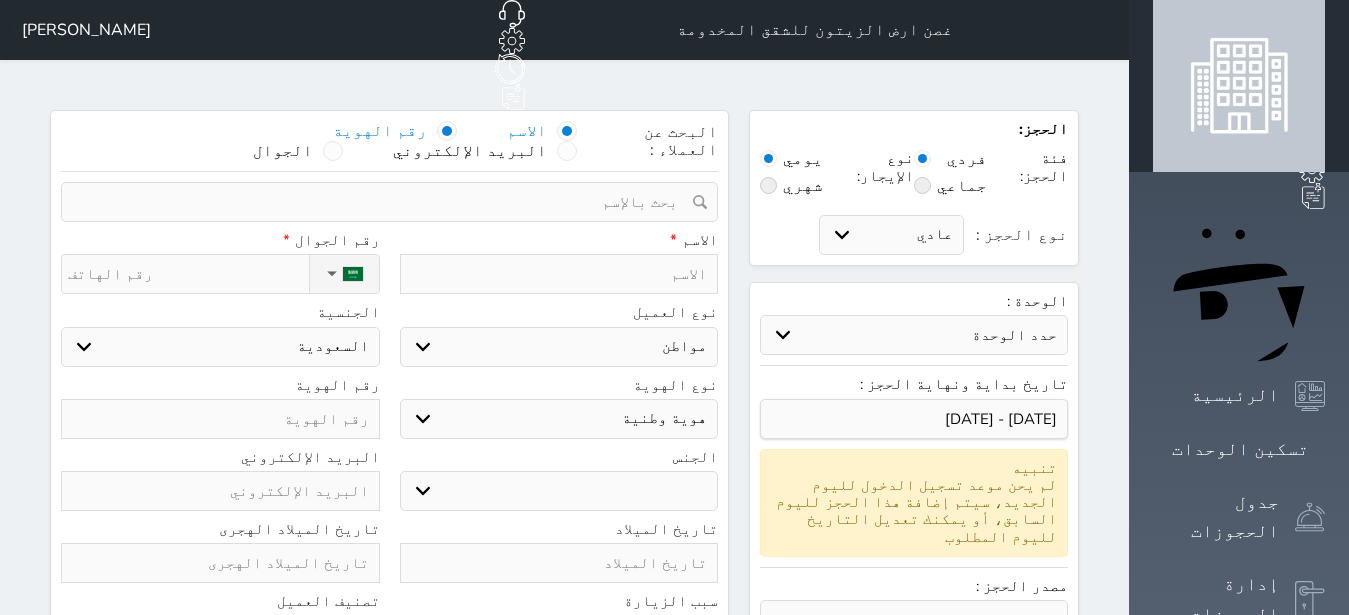 select 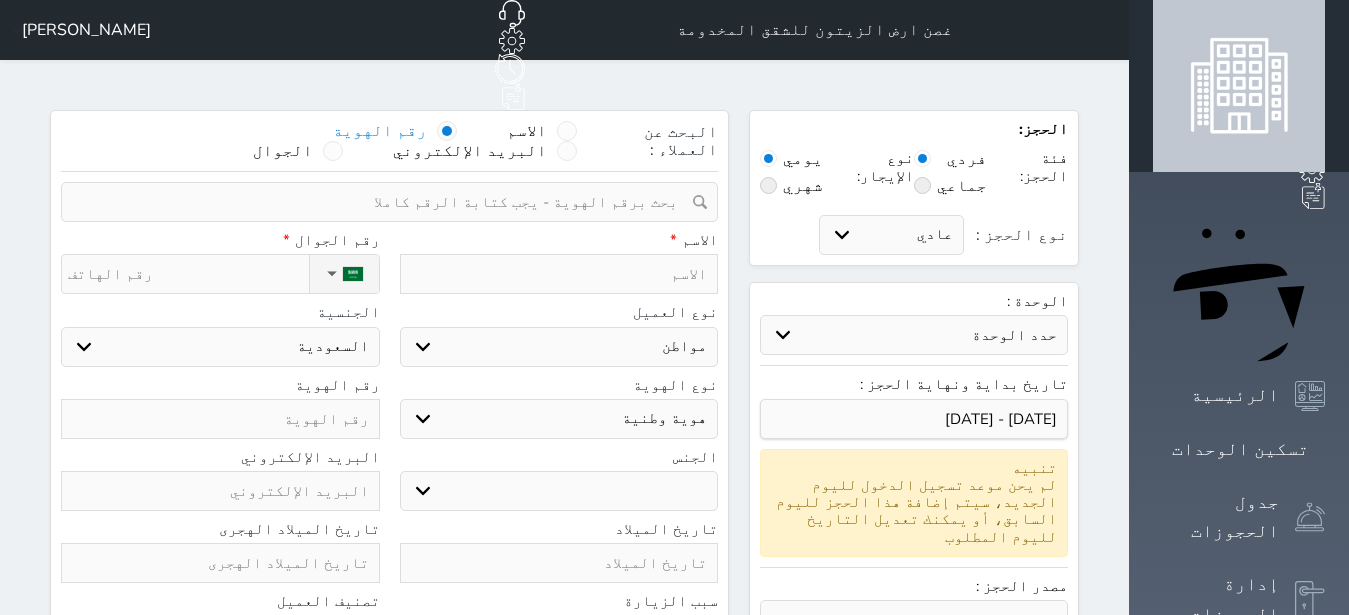 click at bounding box center (382, 202) 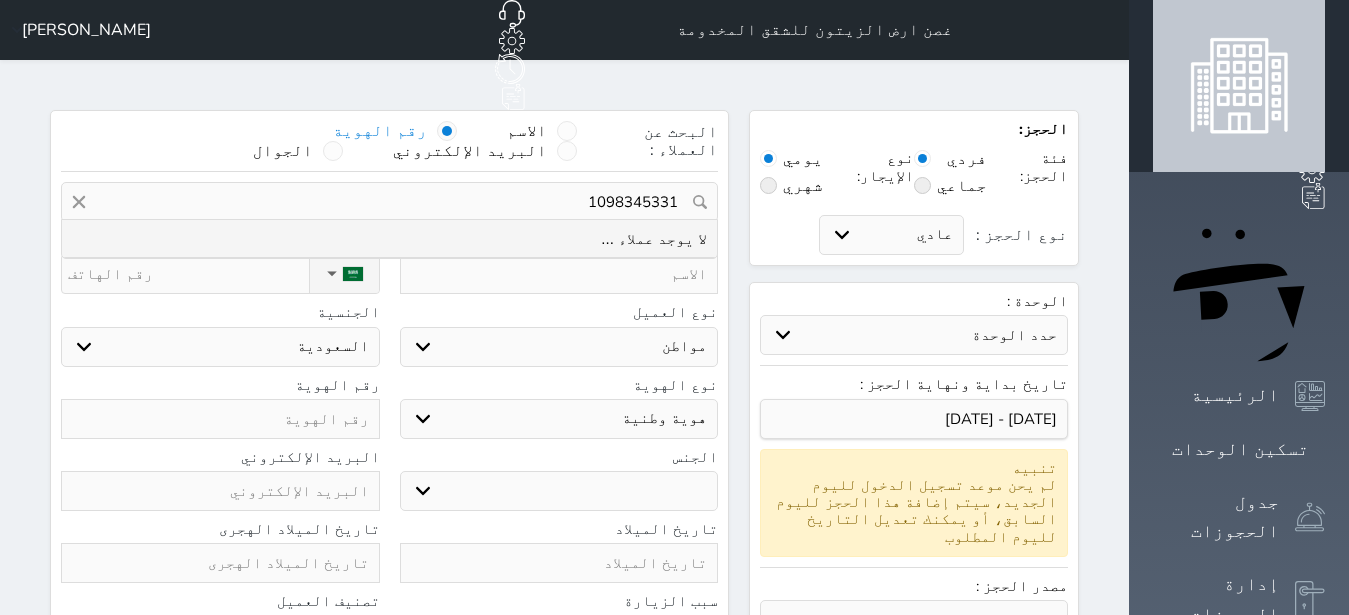 click on "1098345331" at bounding box center [389, 202] 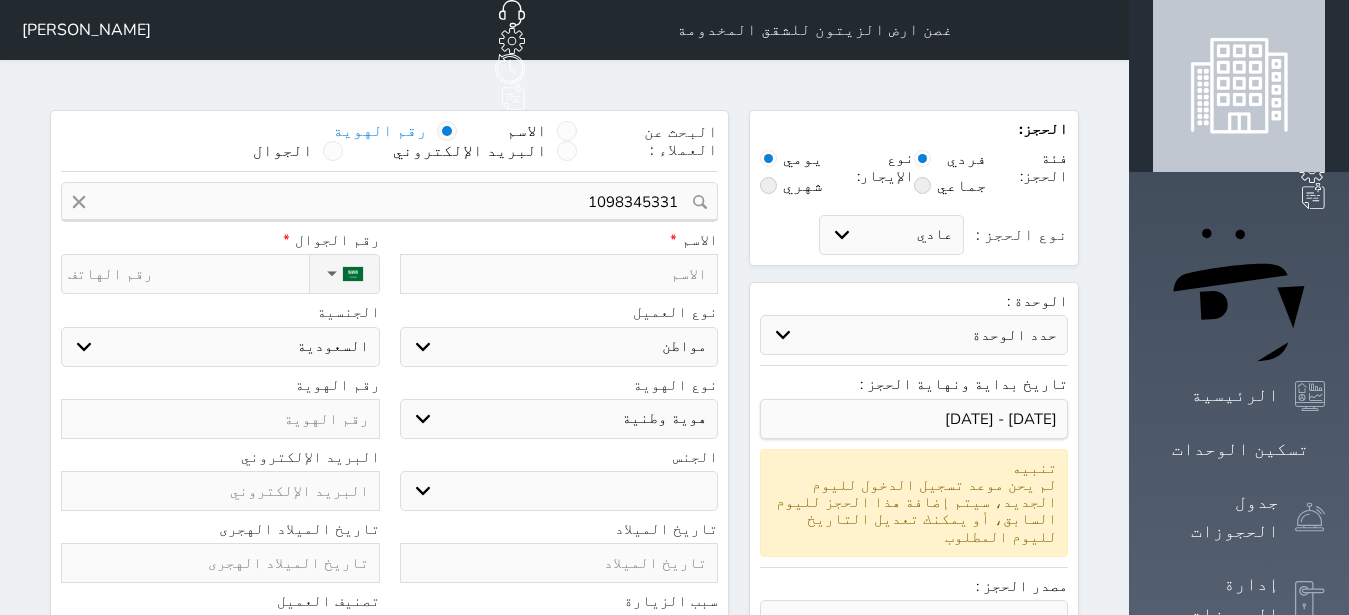 click at bounding box center (220, 419) 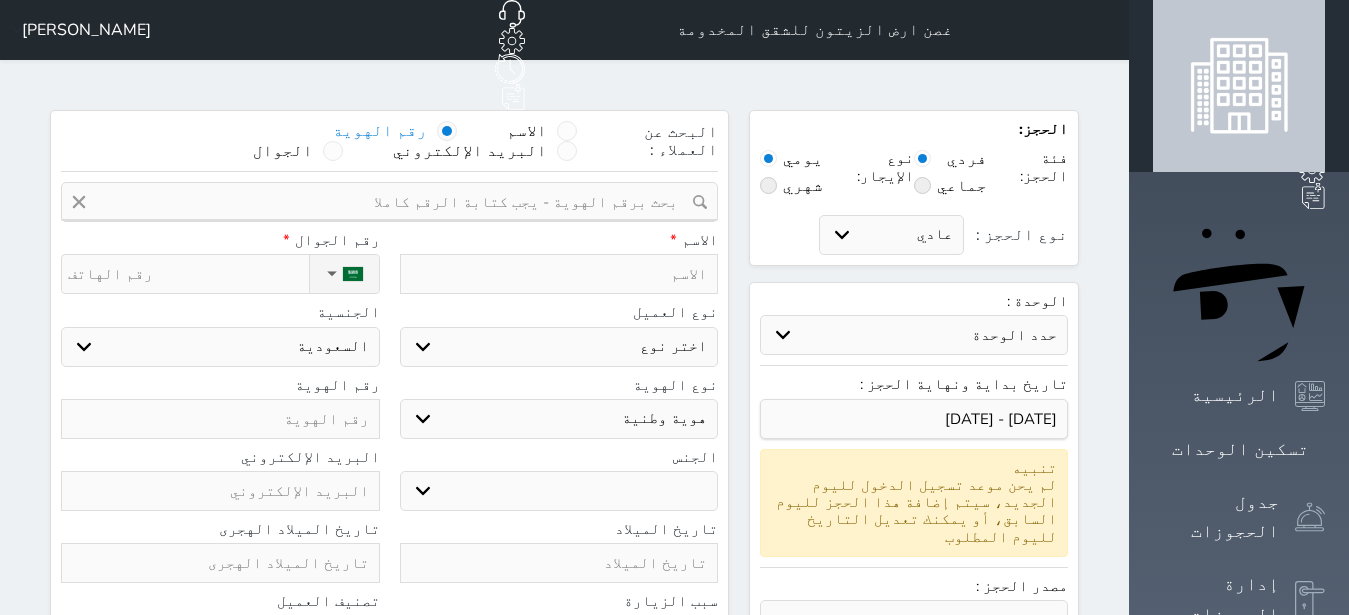 select 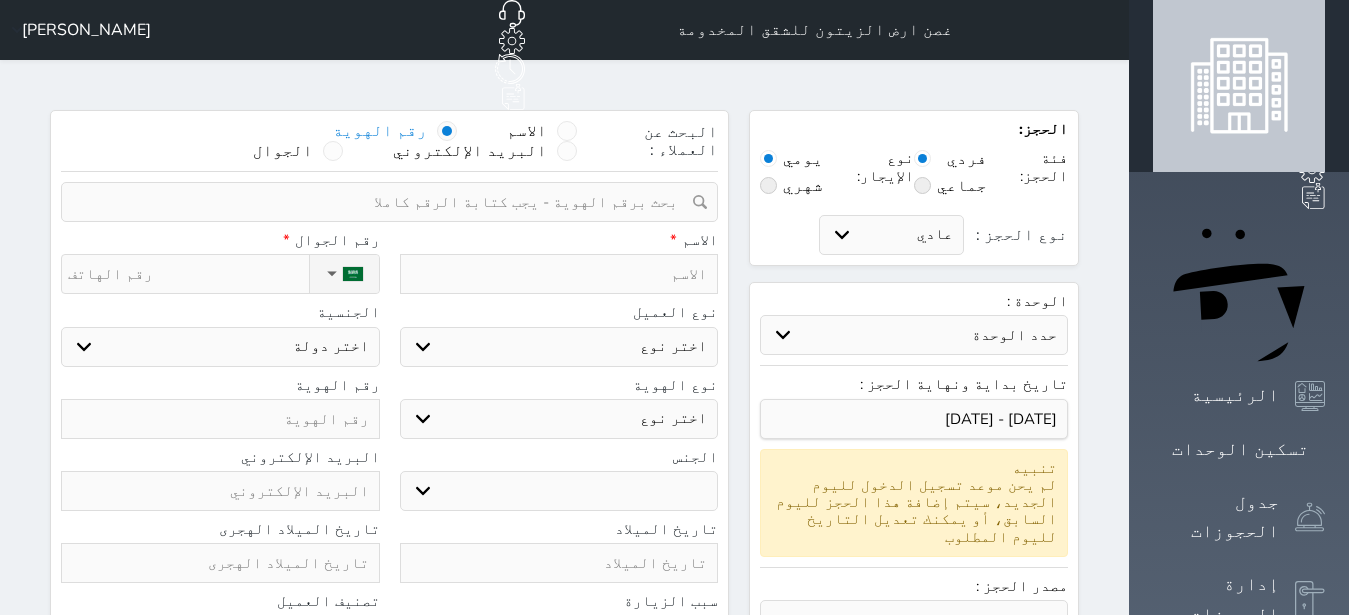 paste on "1098345331" 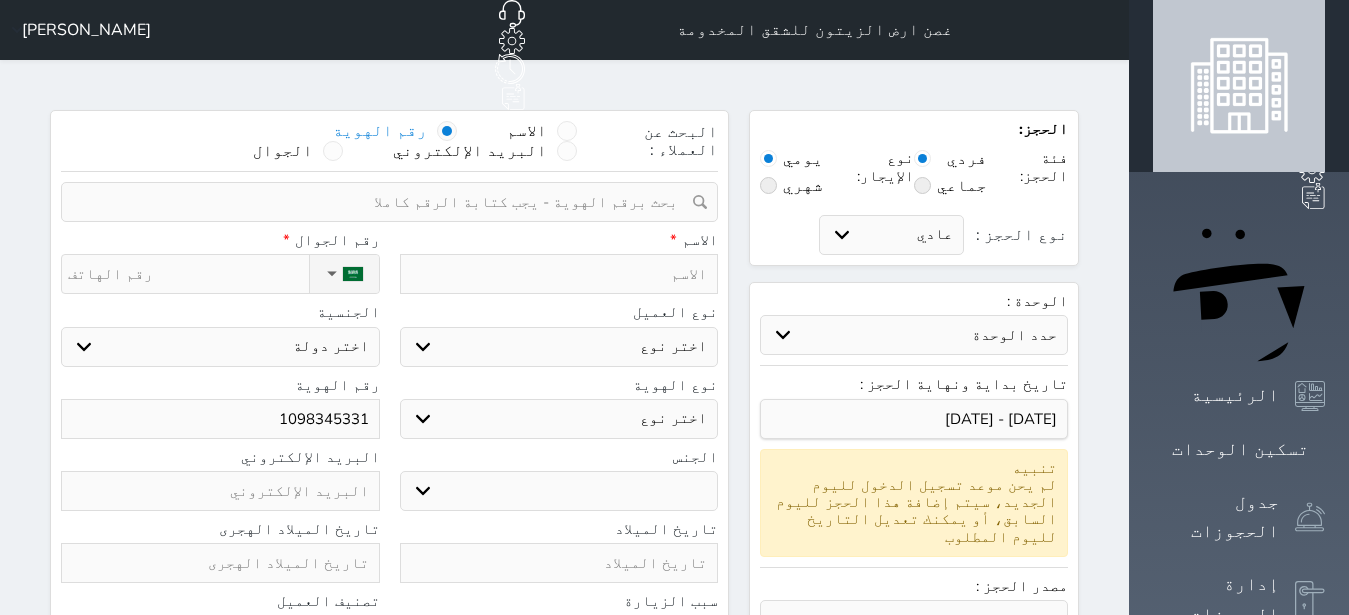 type on "1098345331" 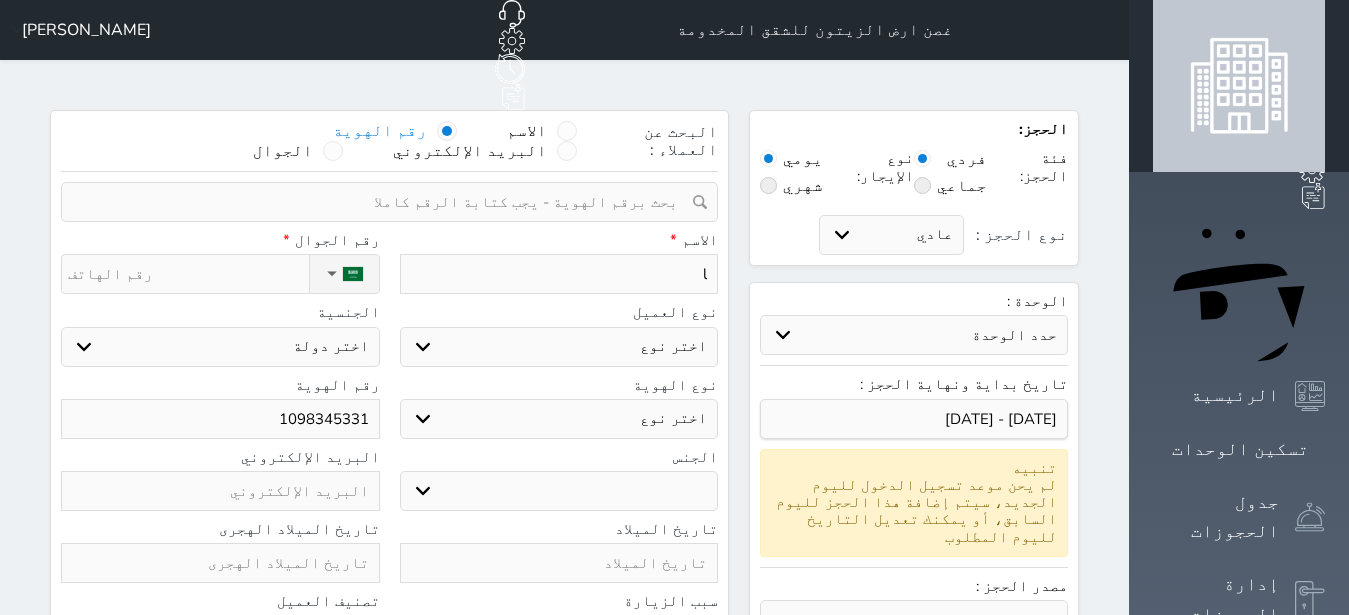 type on "li" 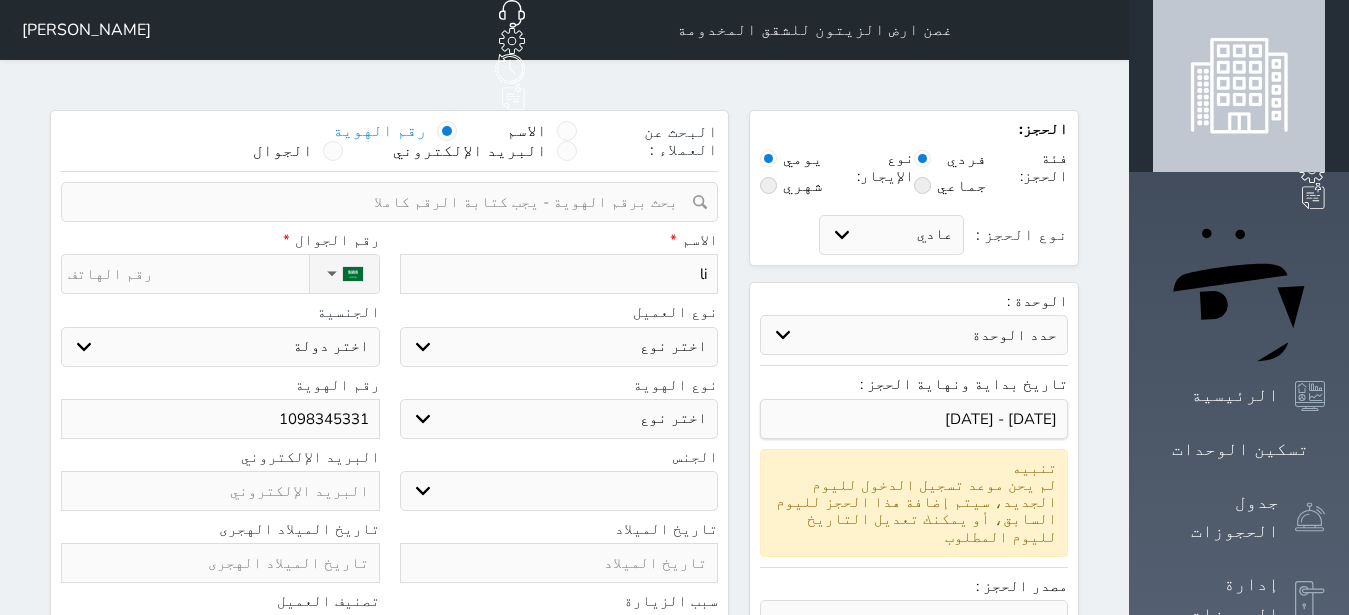 type on "lik" 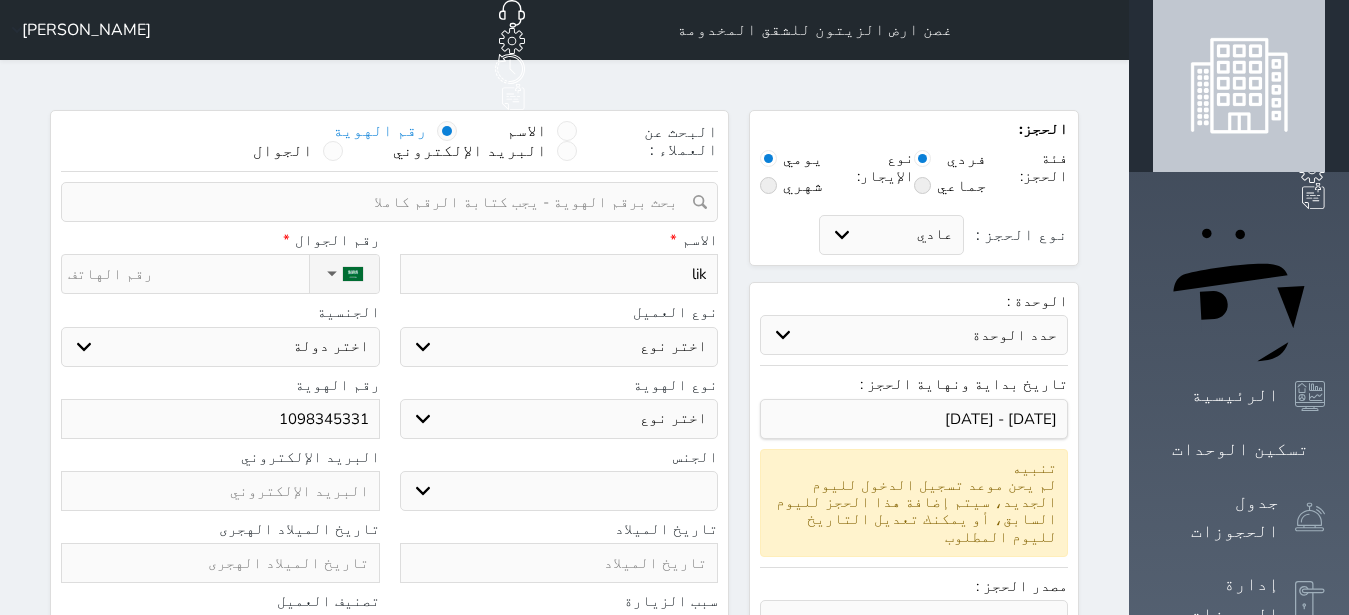 type on "li" 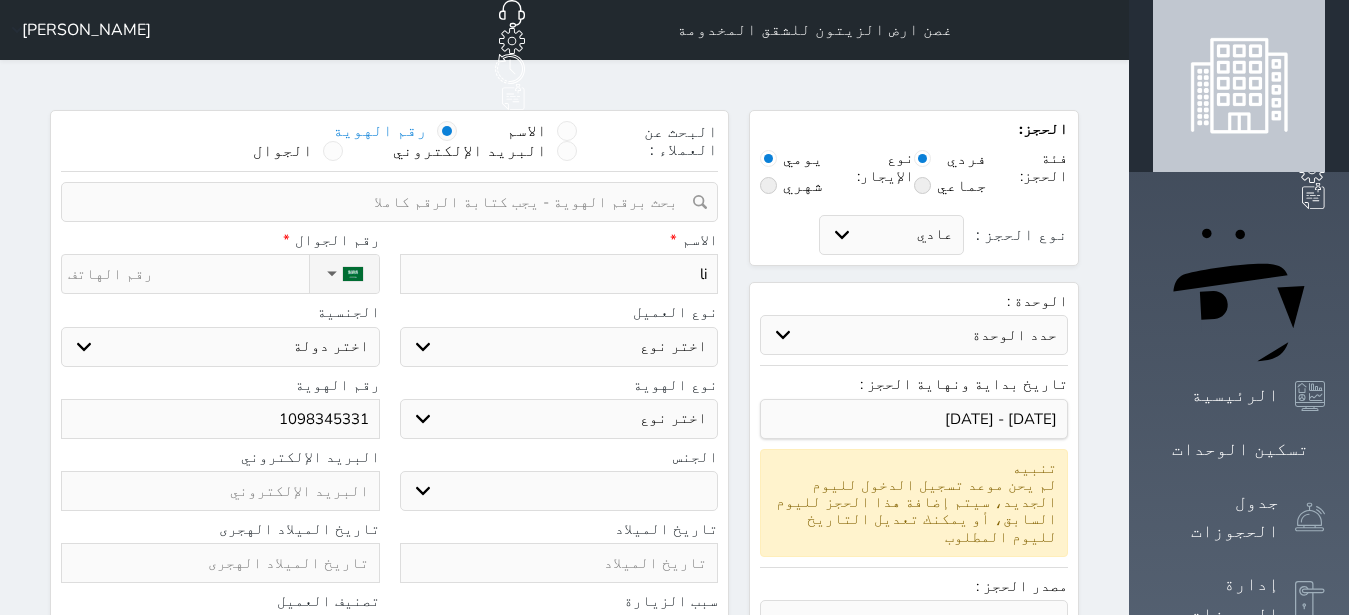 type on "l" 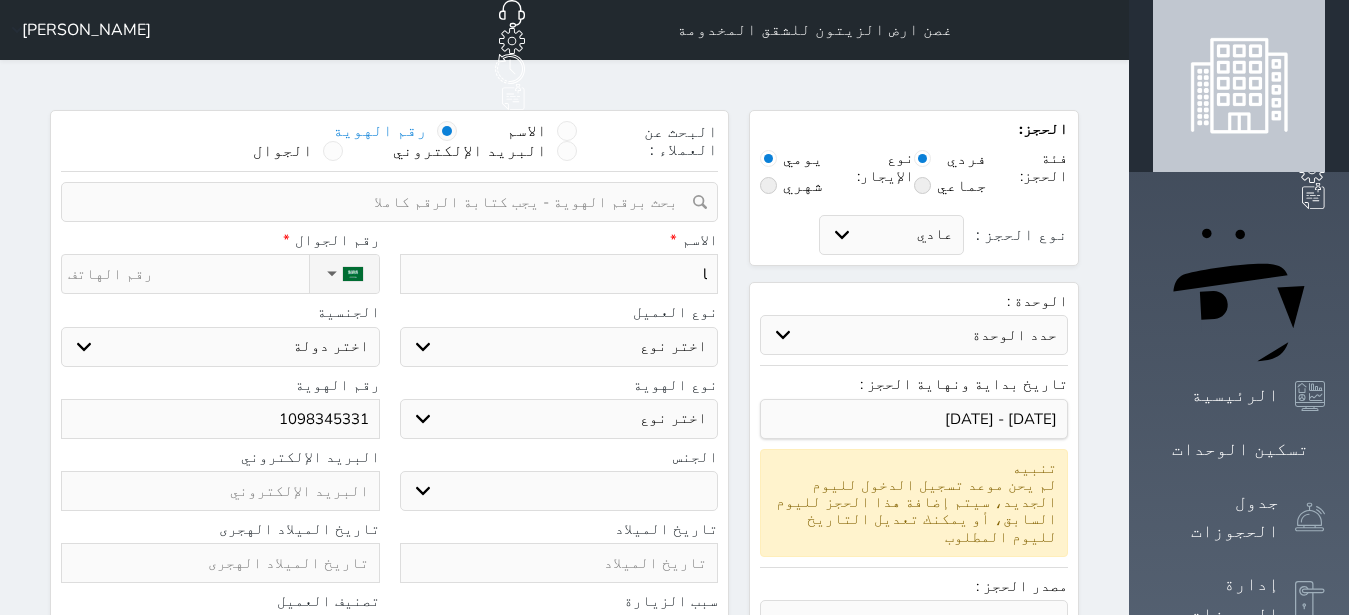 type 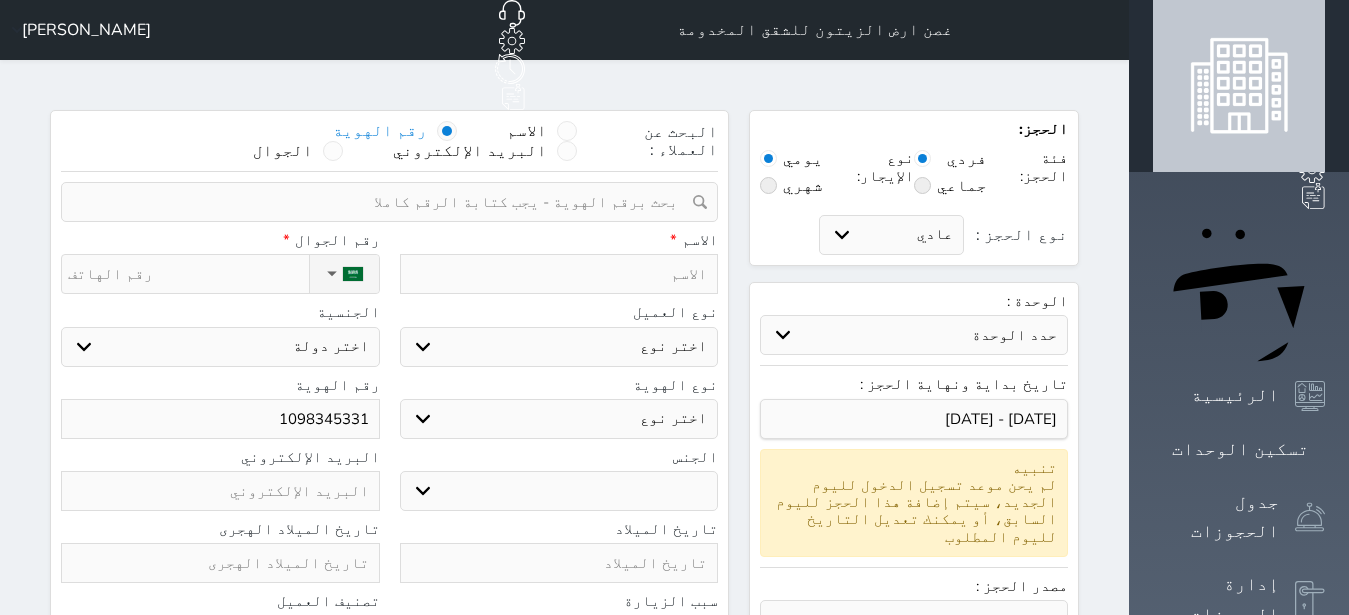 type on "م" 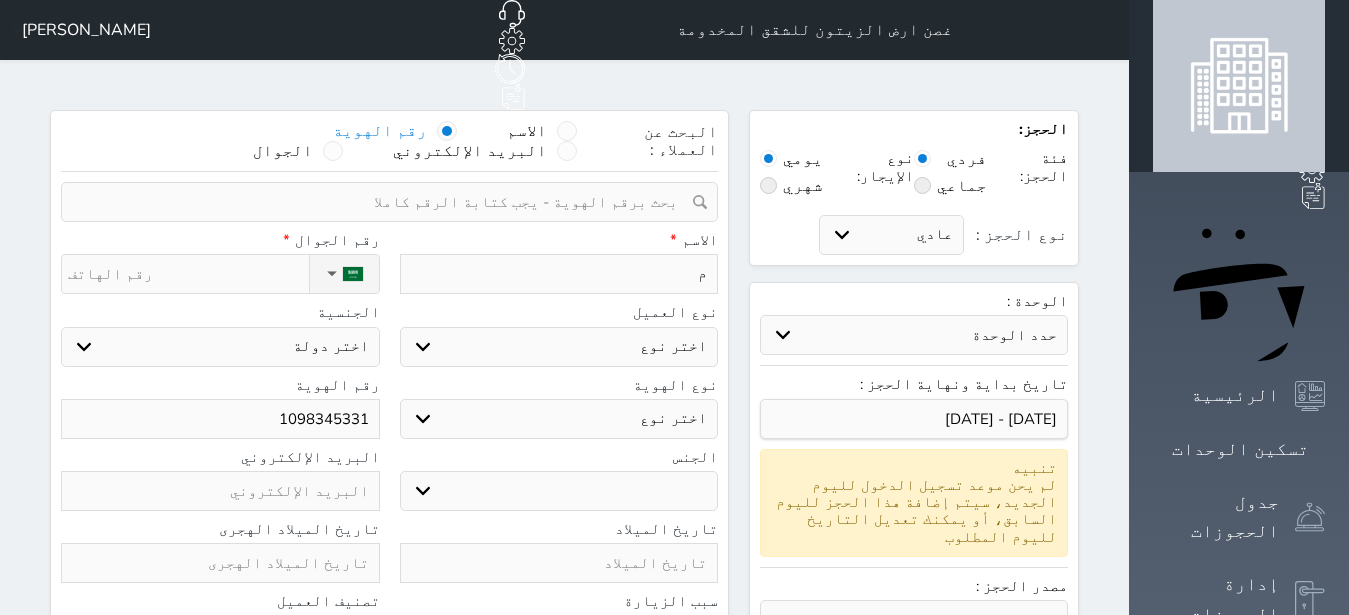 select 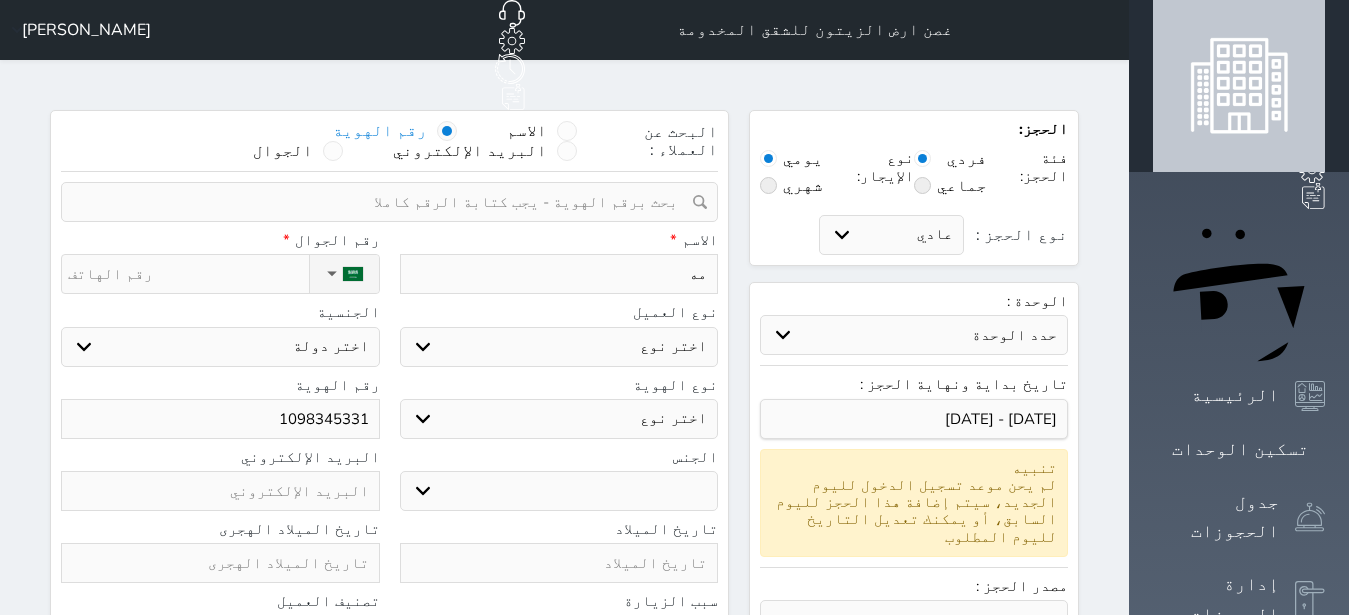 type on "مهن" 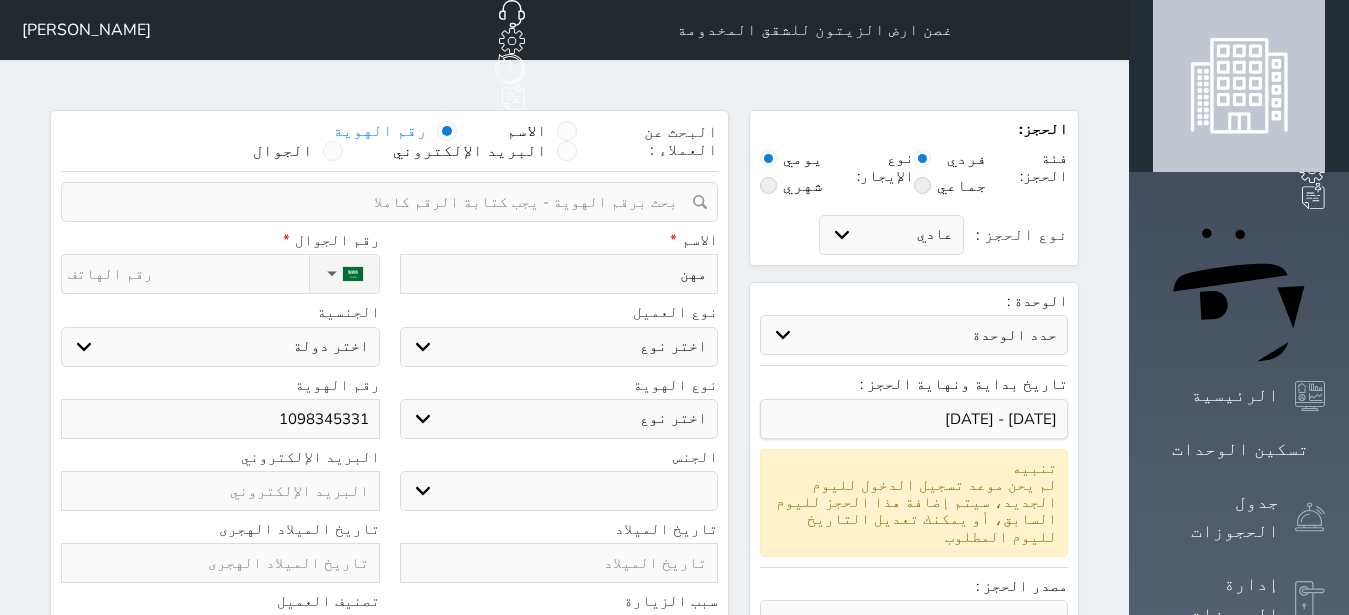 type on "مهند" 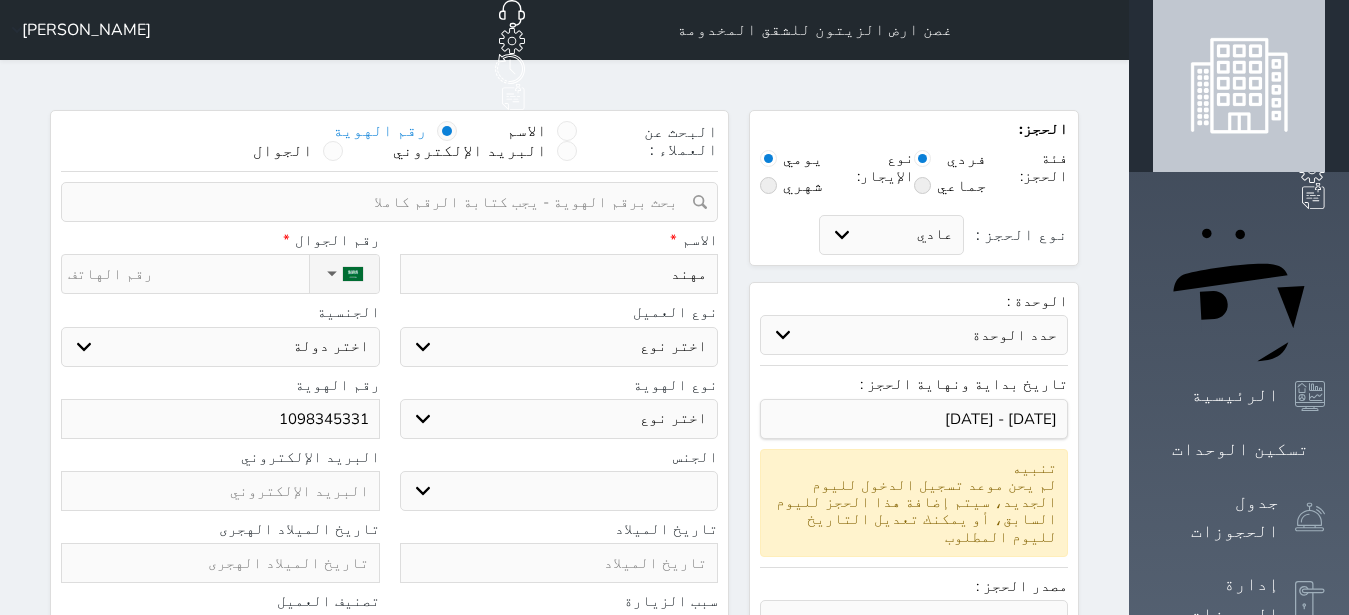 select 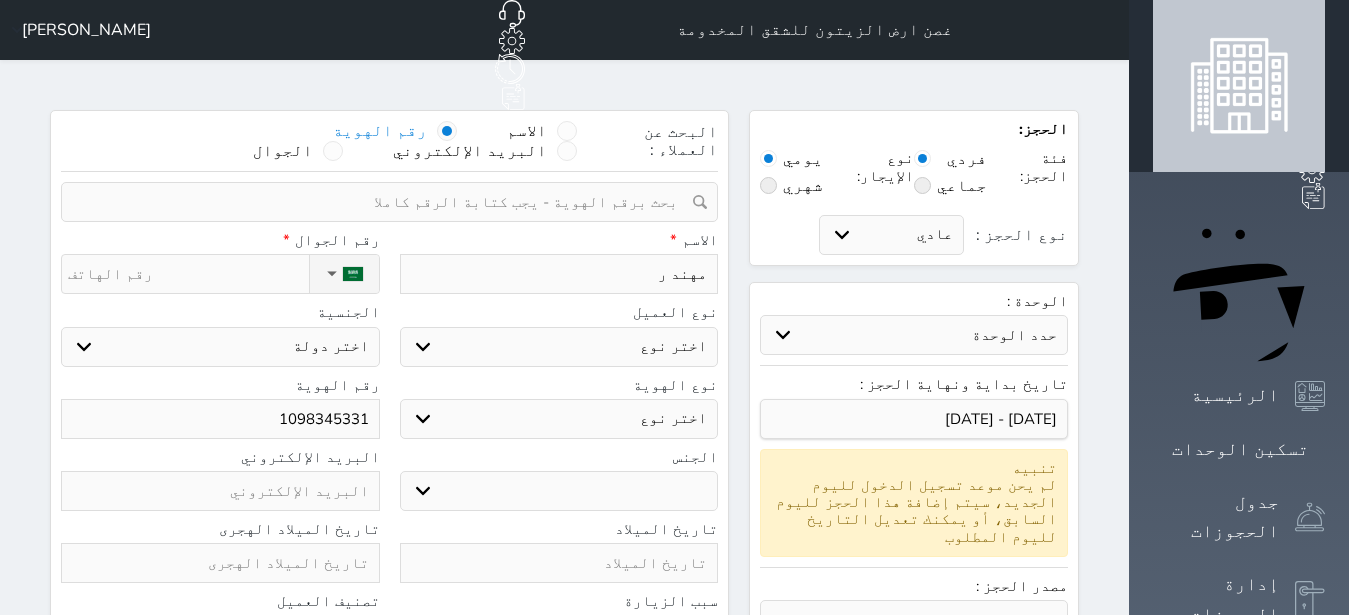 type on "مهند را" 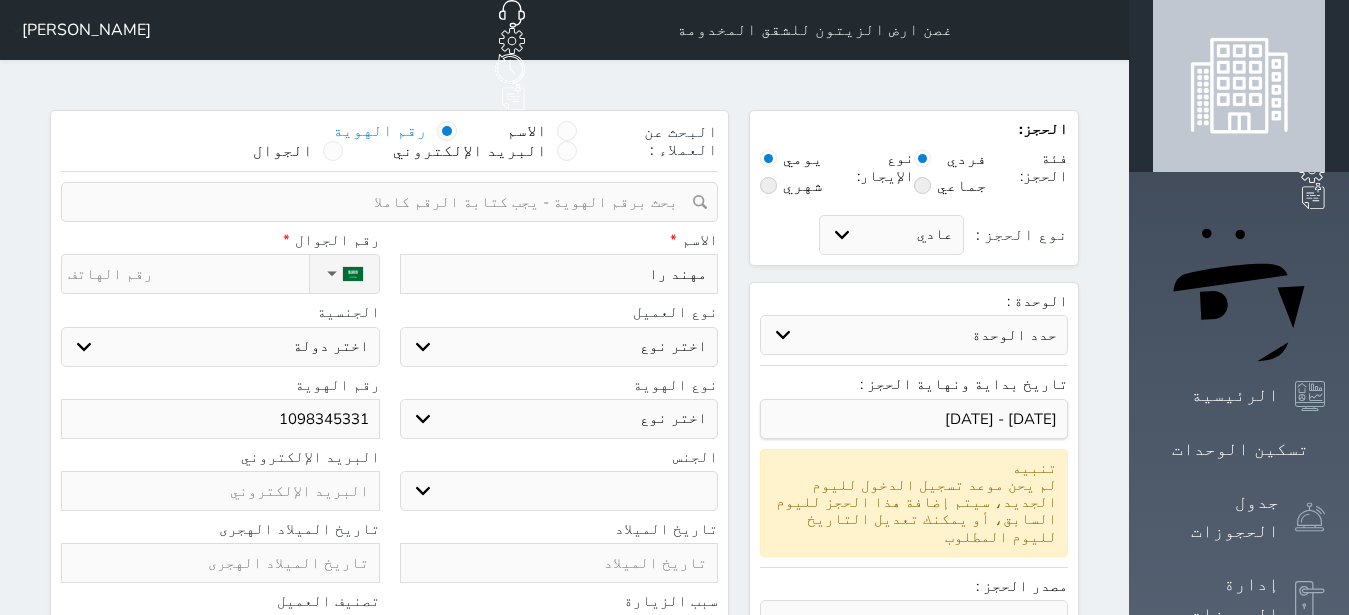 type on "مهند راش" 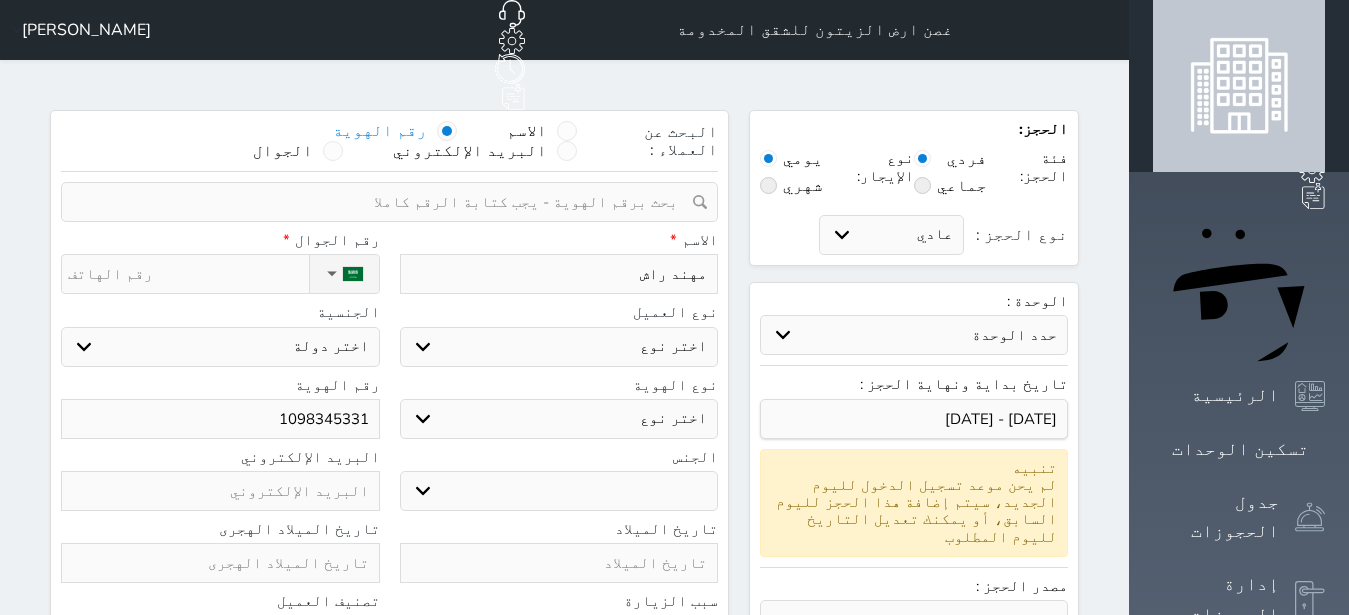 type on "[PERSON_NAME]" 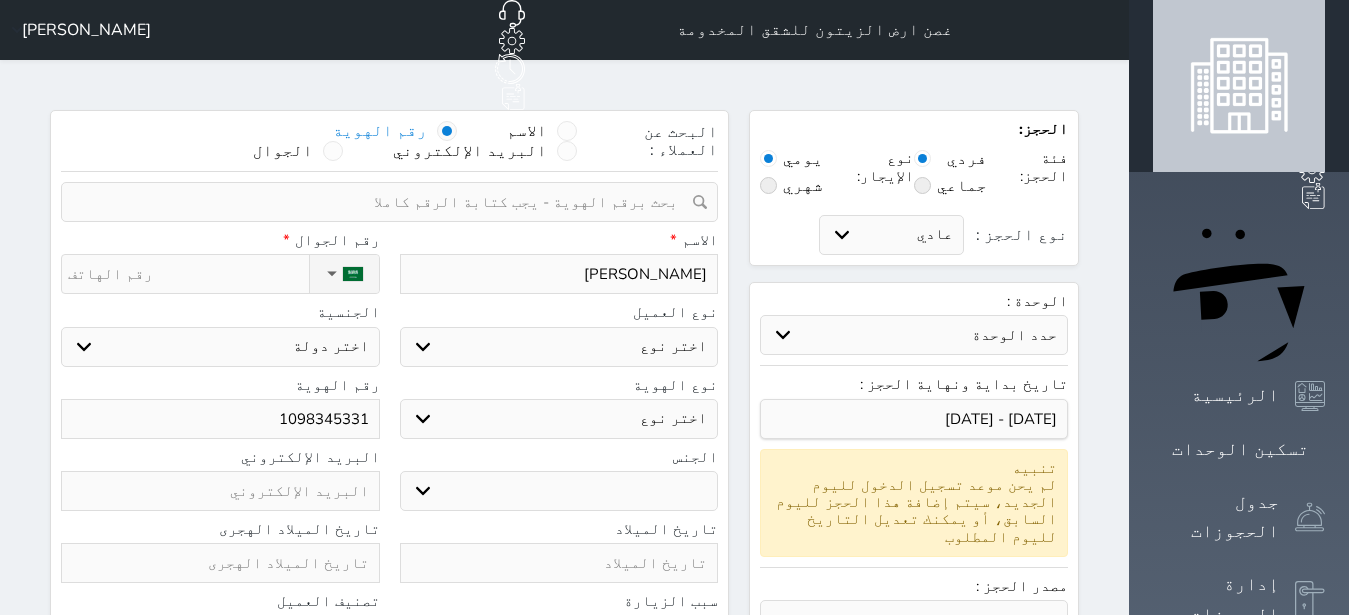 type on "[PERSON_NAME]" 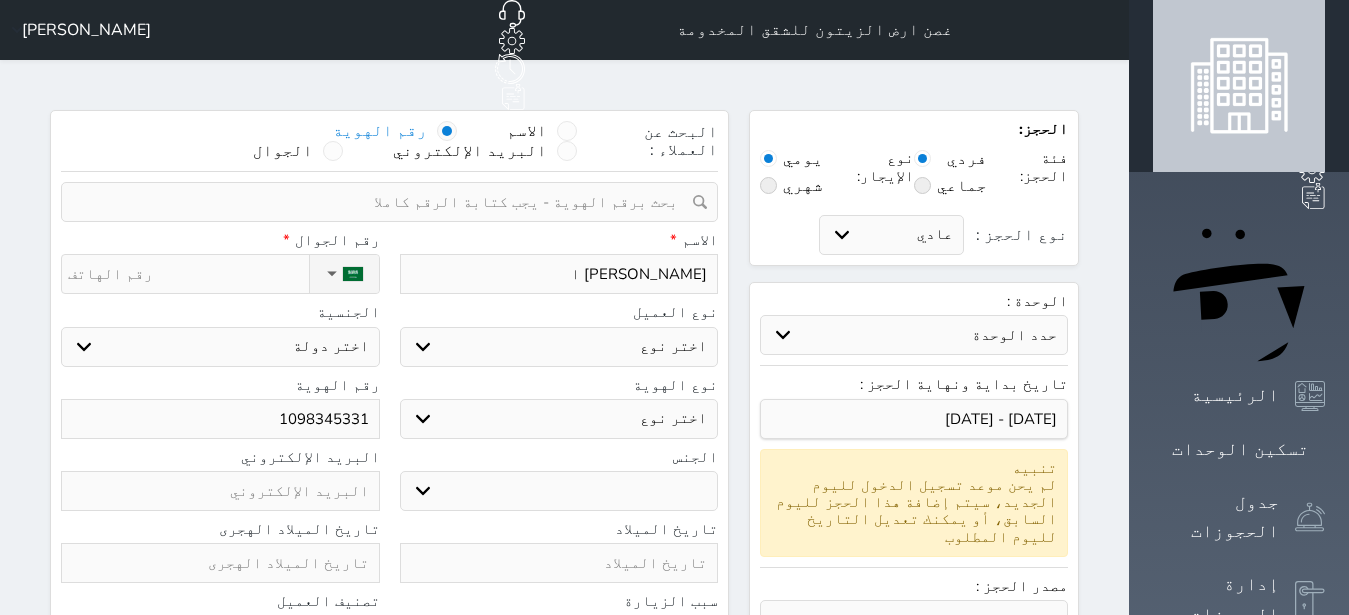 type on "[PERSON_NAME] ال" 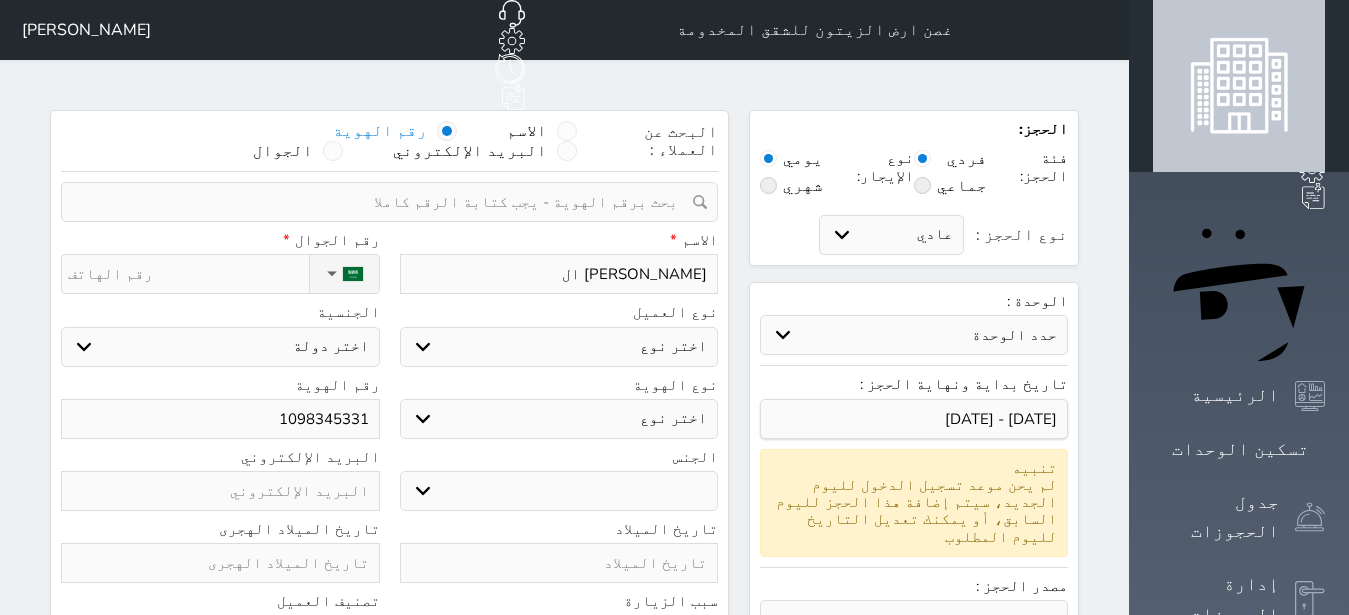 type on "[PERSON_NAME]" 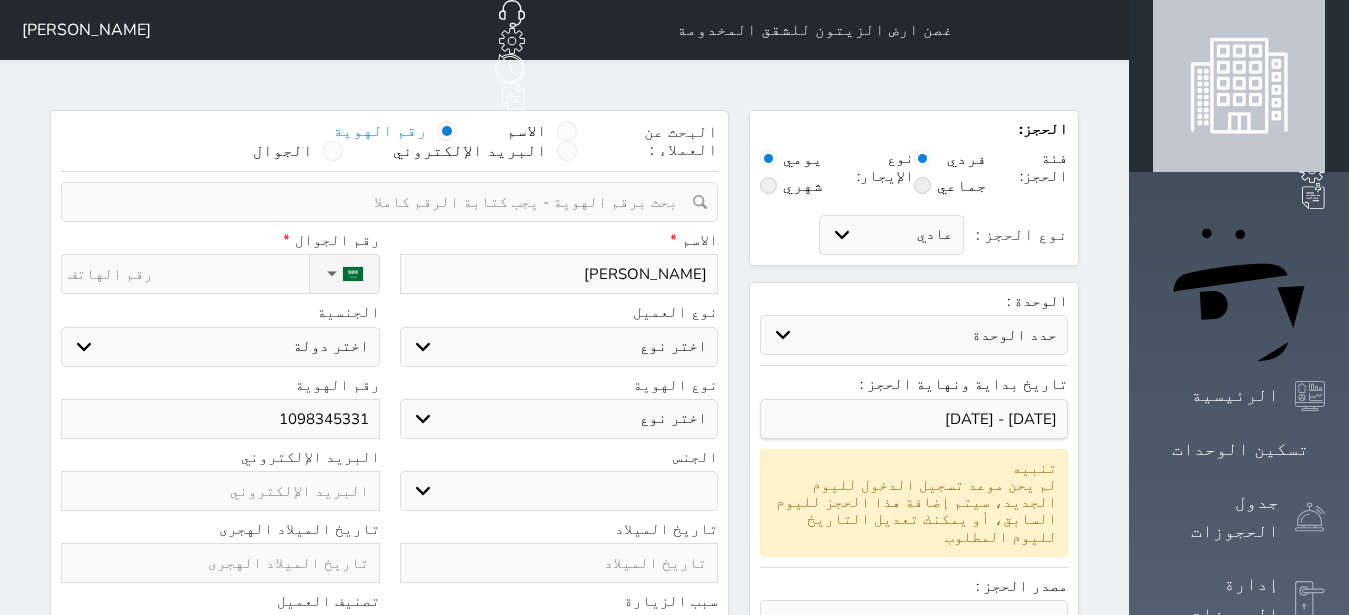 type on "[PERSON_NAME]" 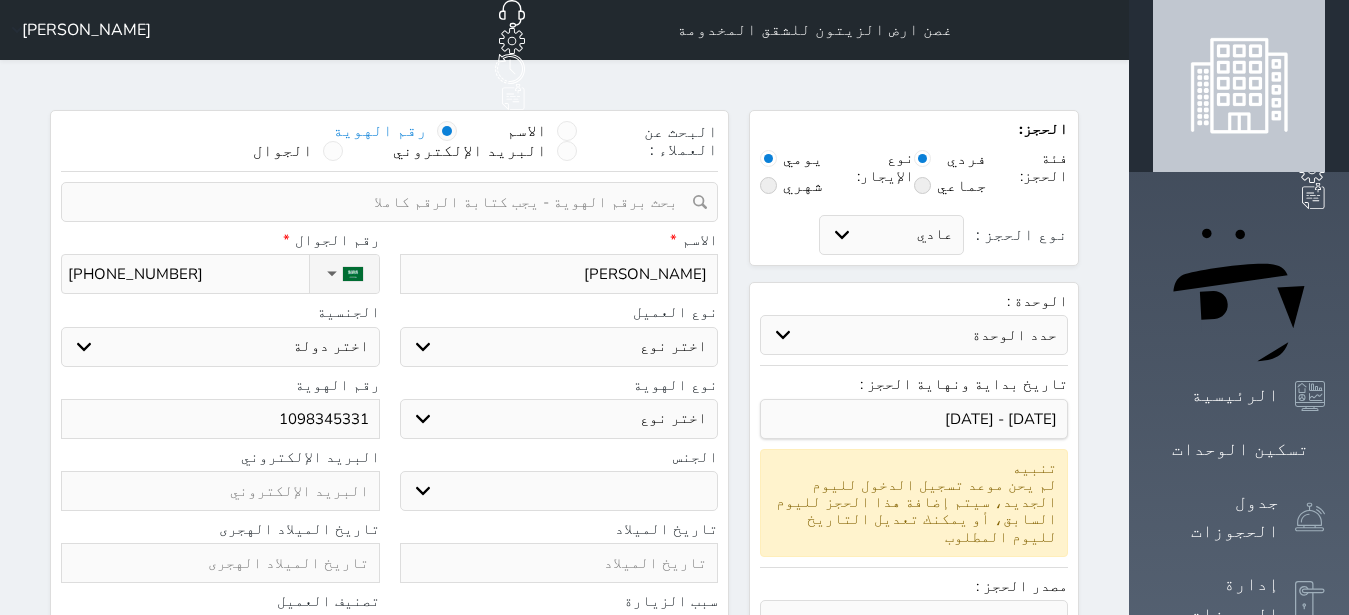 click on "اختر نوع   مواطن مواطن خليجي زائر مقيم" at bounding box center (559, 347) 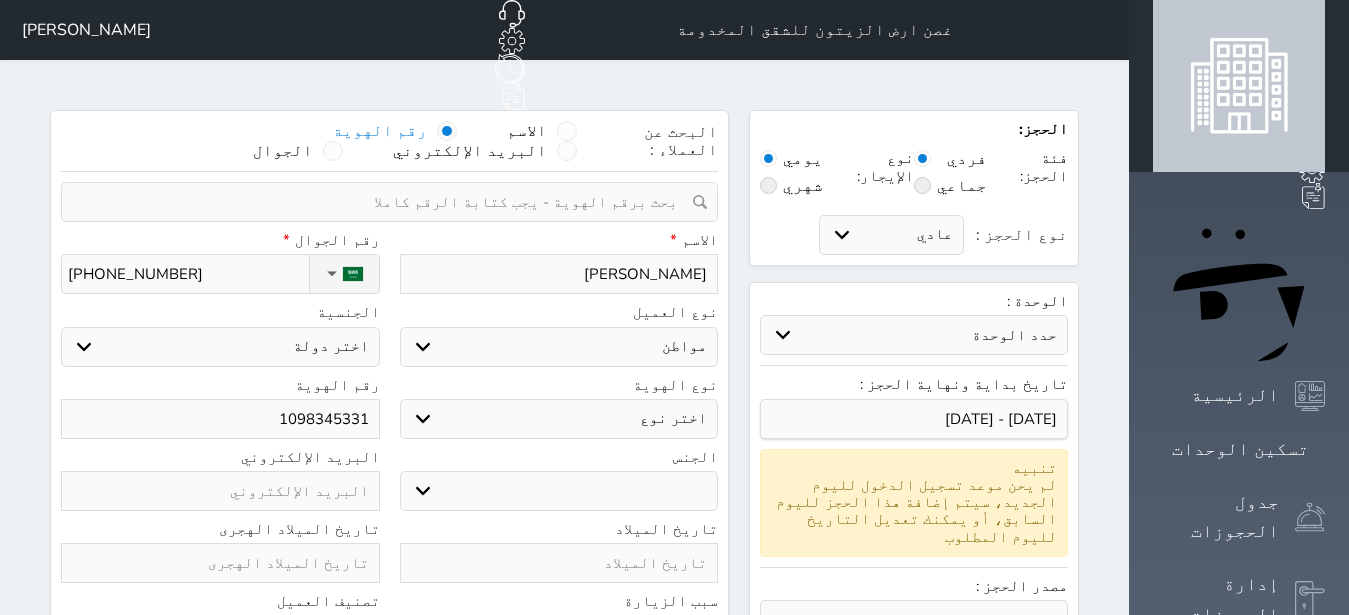click on "مواطن" at bounding box center (0, 0) 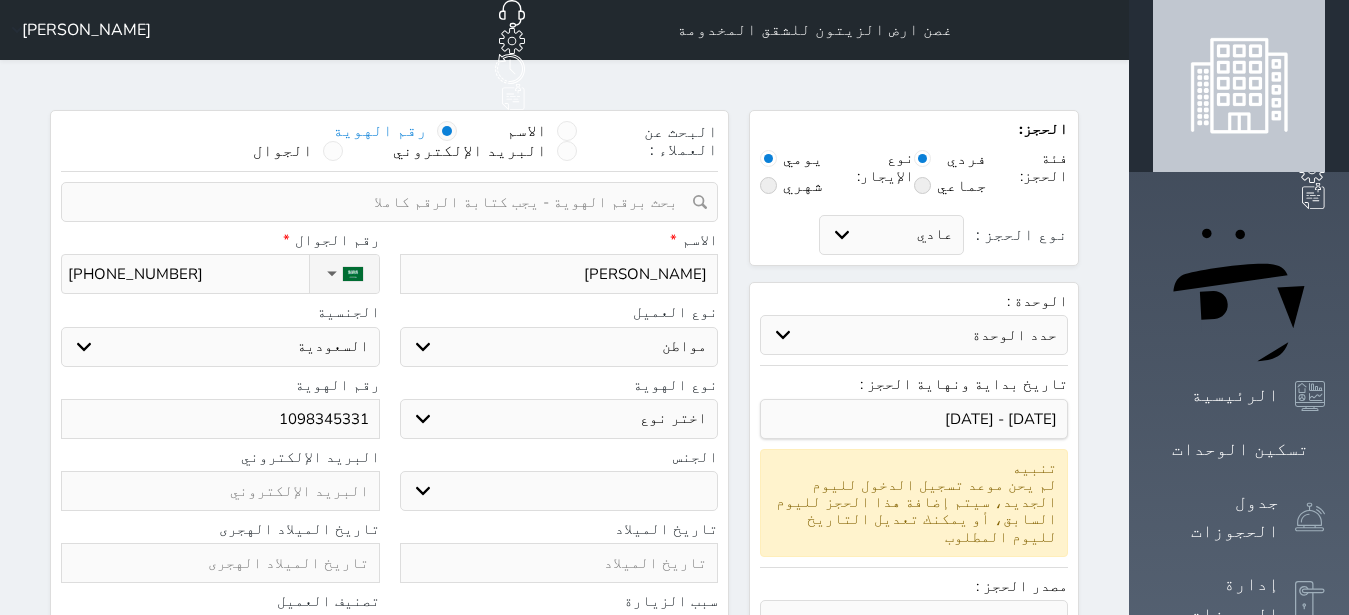 click on "اختر نوع   هوية وطنية هوية عائلية جواز السفر" at bounding box center [559, 419] 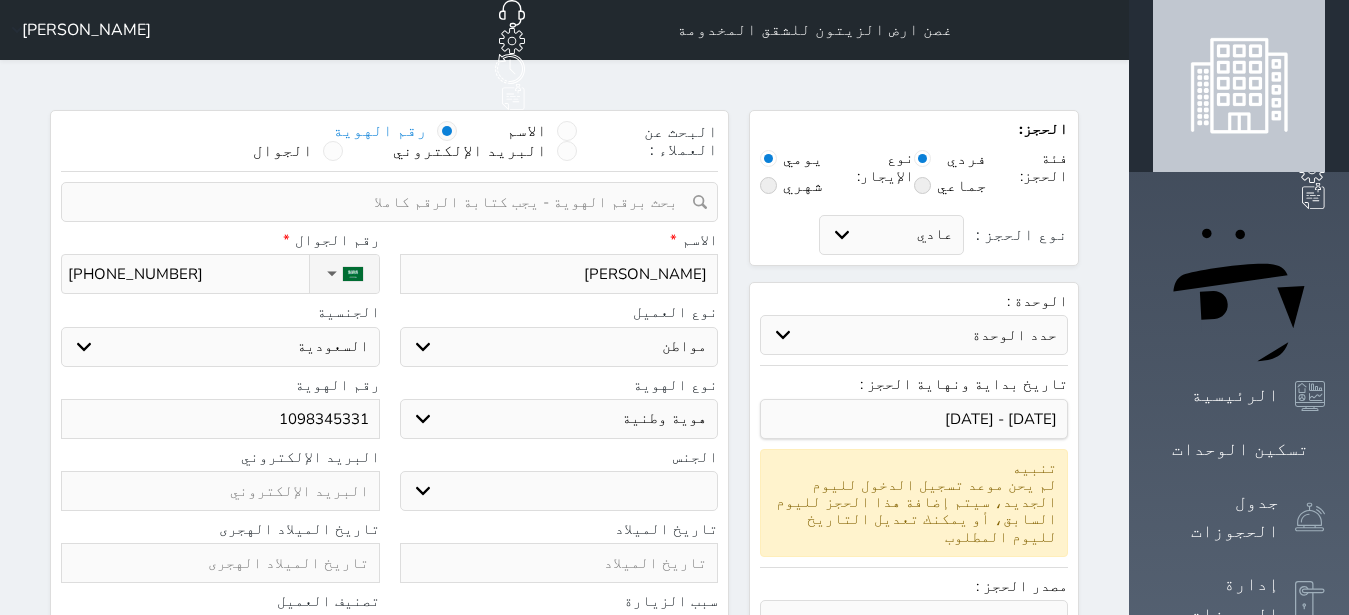 click on "هوية وطنية" at bounding box center [0, 0] 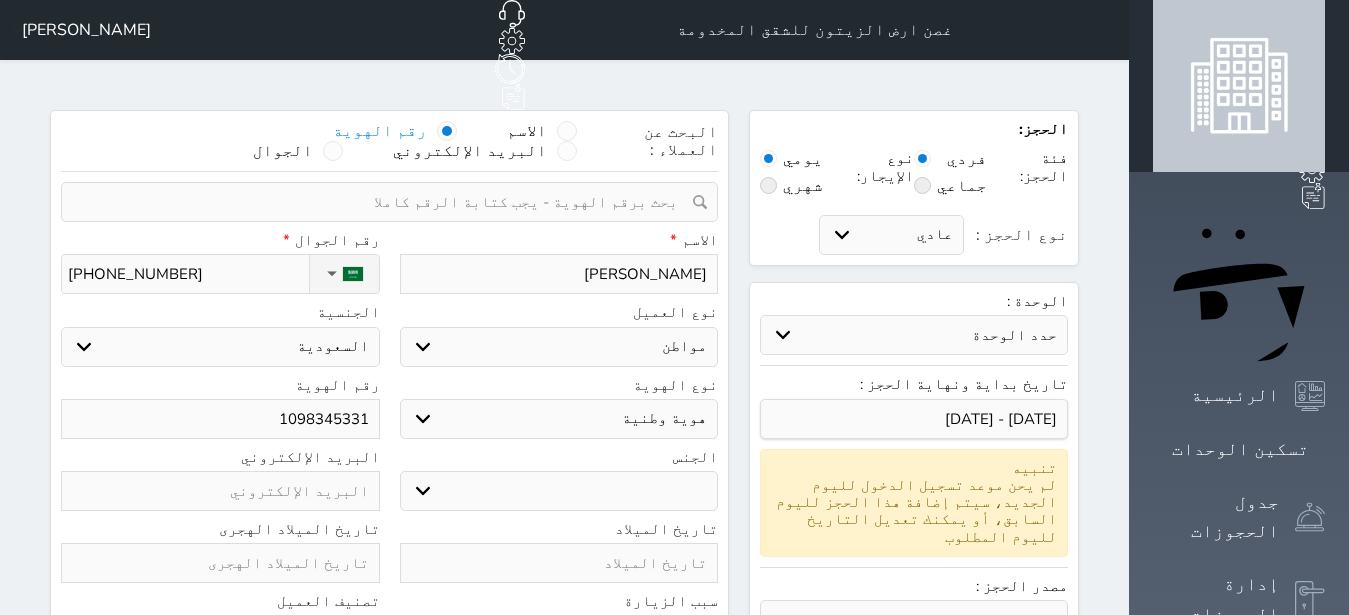 click on "ذكر   انثى" at bounding box center [559, 491] 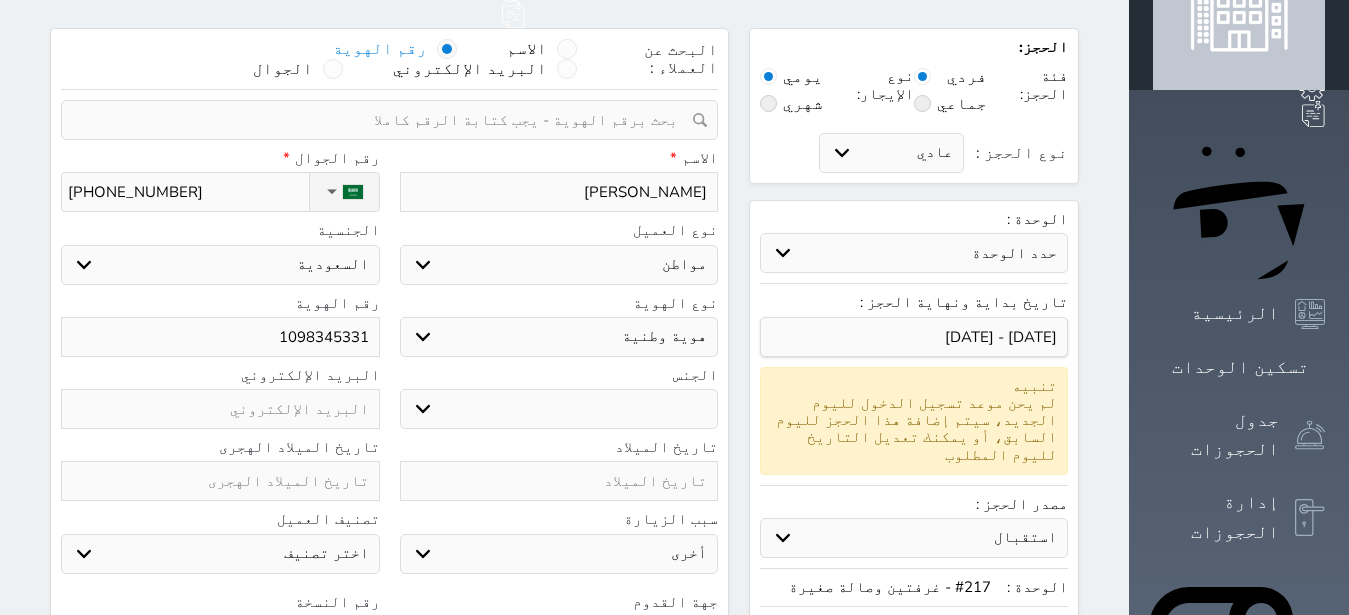 scroll, scrollTop: 126, scrollLeft: 0, axis: vertical 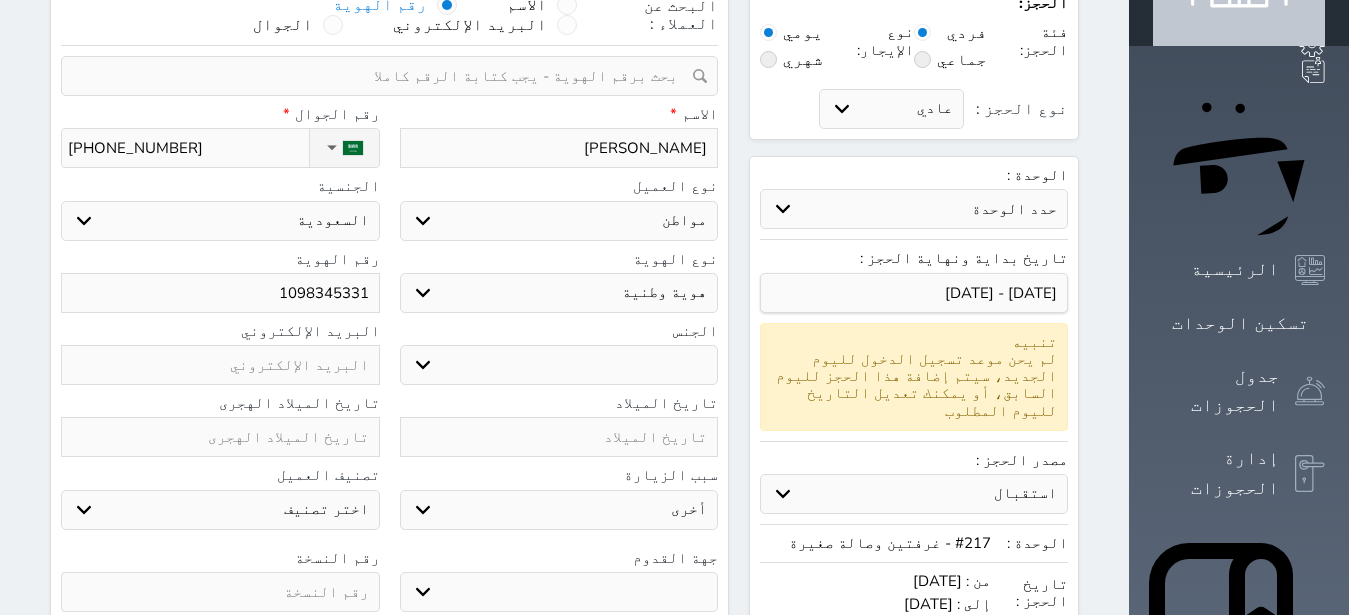 click on "تاريخ الميلاد
تاريخ الميلاد الهجرى" at bounding box center [389, 431] 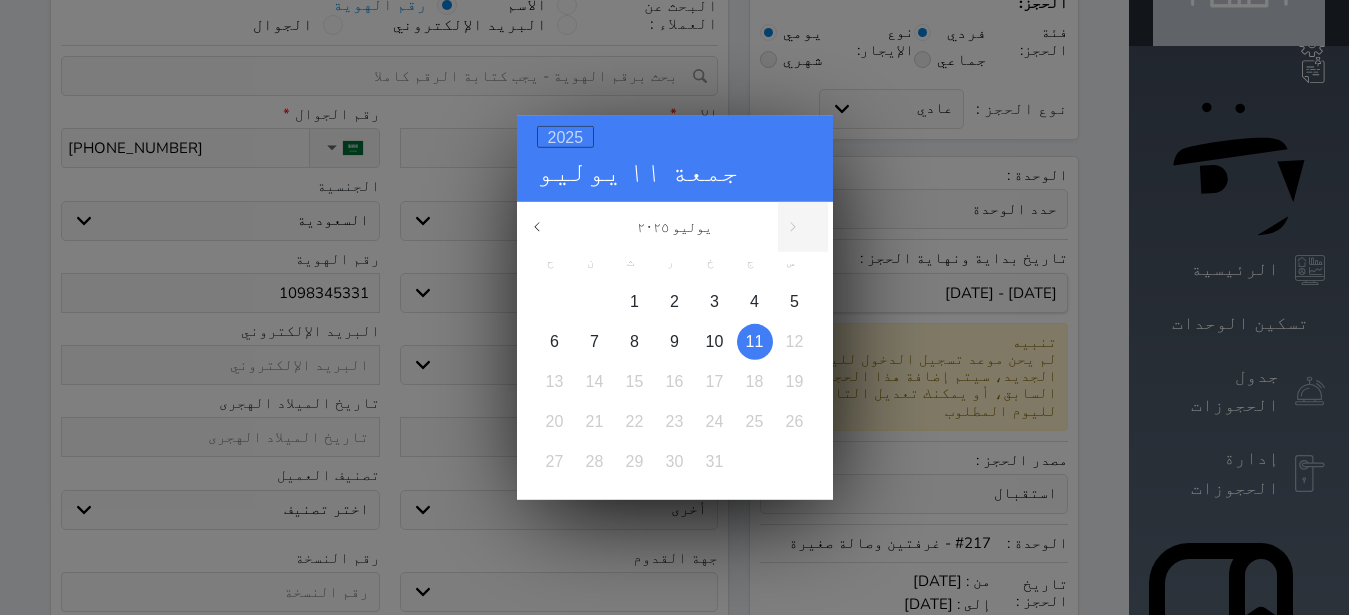 click on "2025" at bounding box center [566, 136] 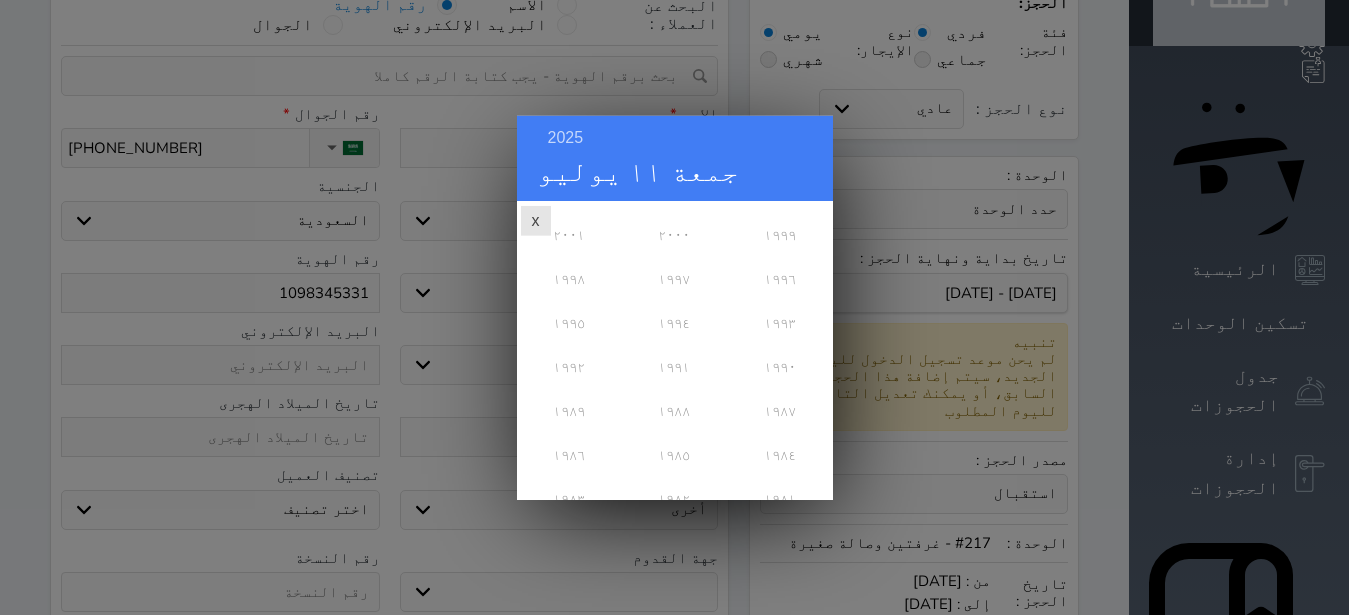 scroll, scrollTop: 311, scrollLeft: 0, axis: vertical 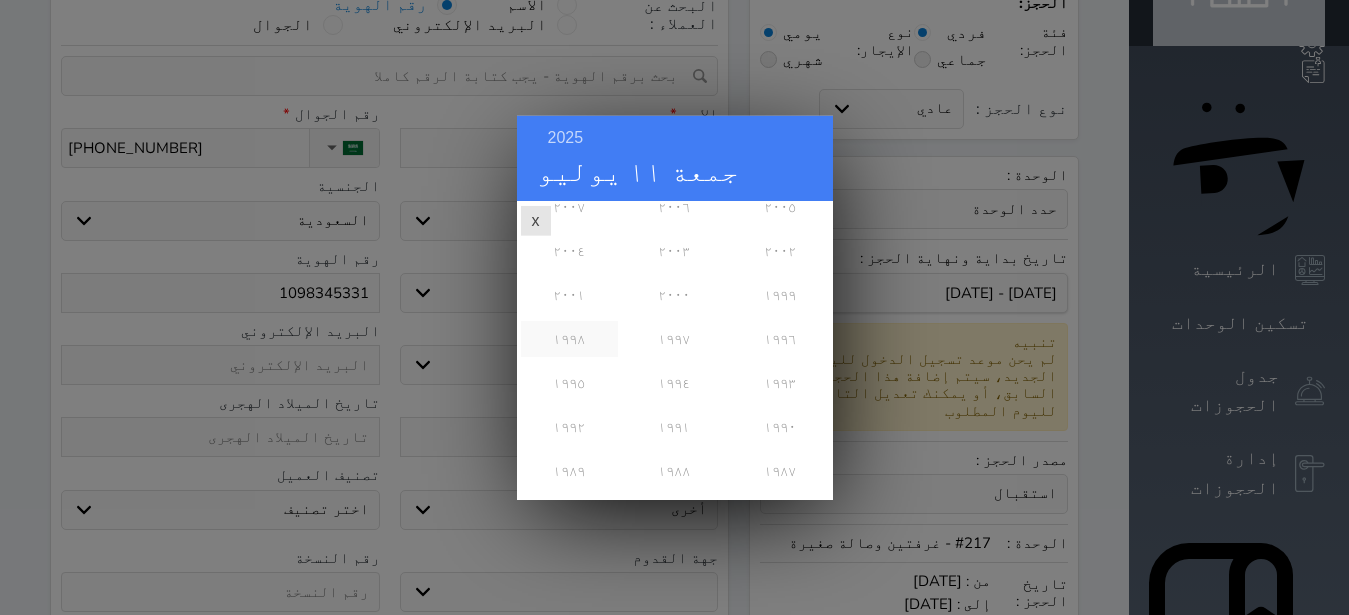 click on "١٩٩٨" at bounding box center [569, 338] 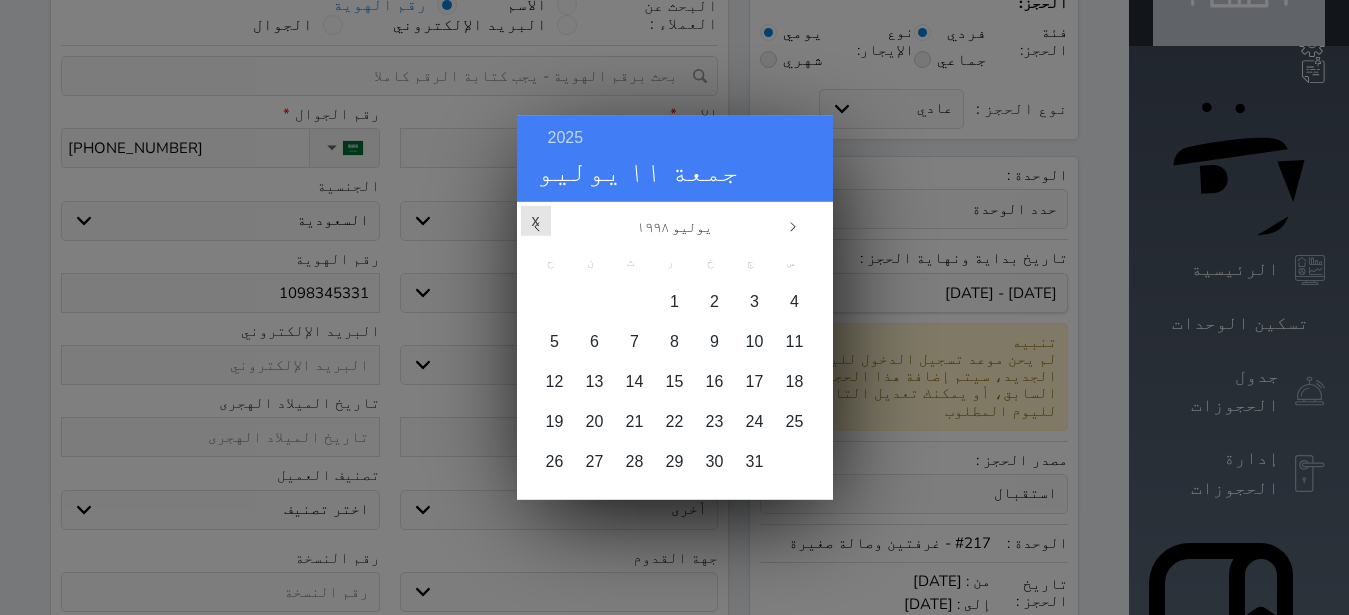 scroll, scrollTop: 0, scrollLeft: 0, axis: both 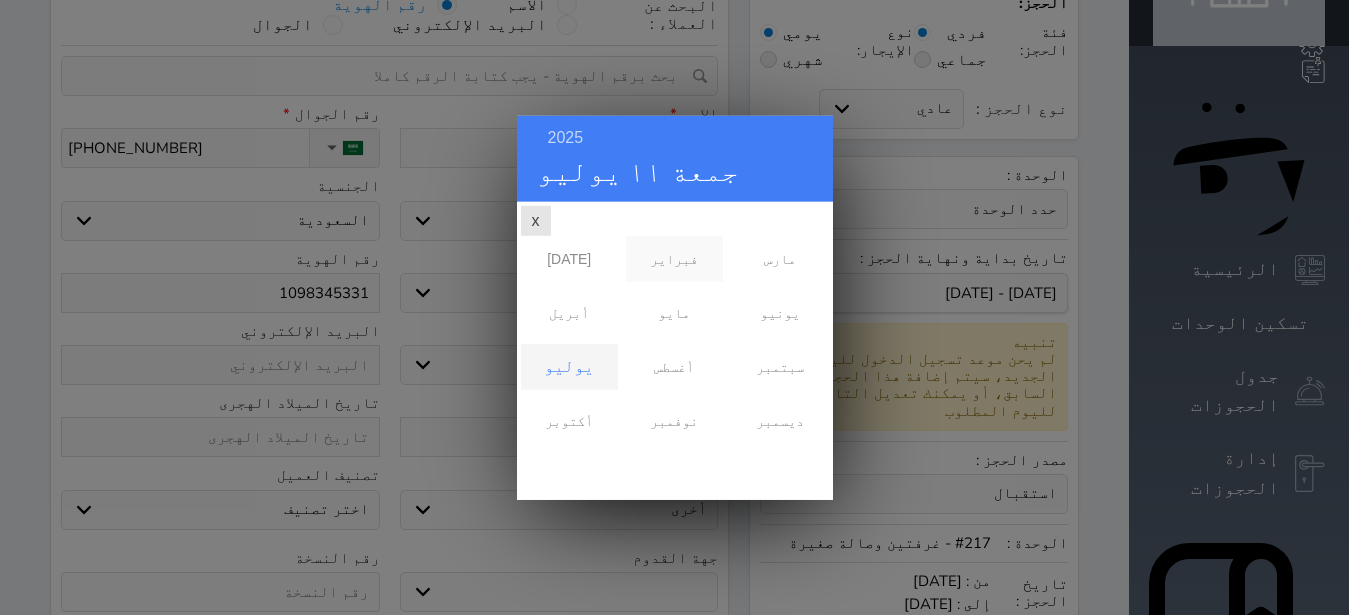 click on "فبراير" at bounding box center (674, 258) 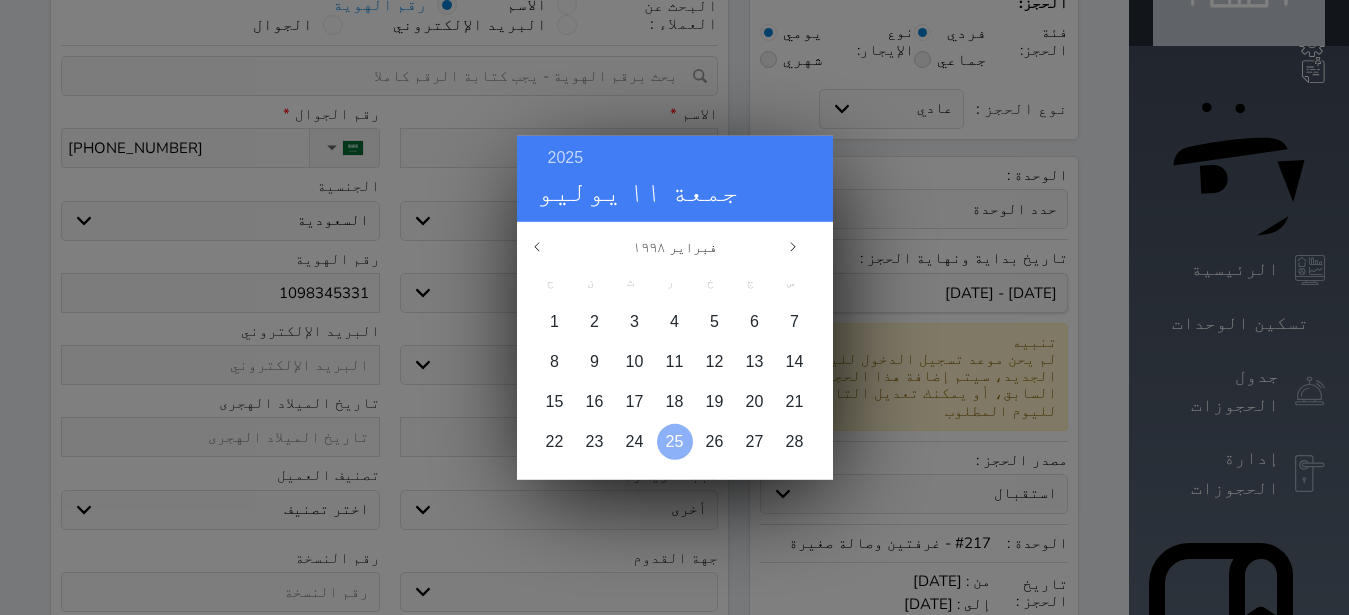 click on "25" at bounding box center (675, 440) 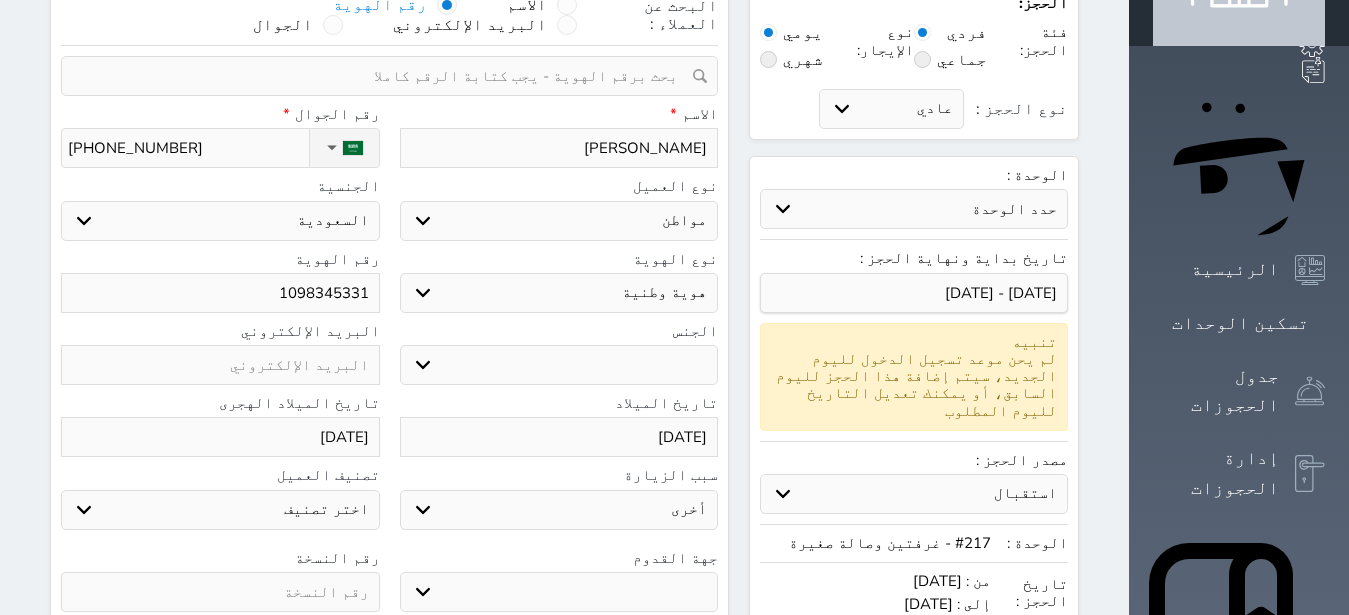 click at bounding box center (220, 592) 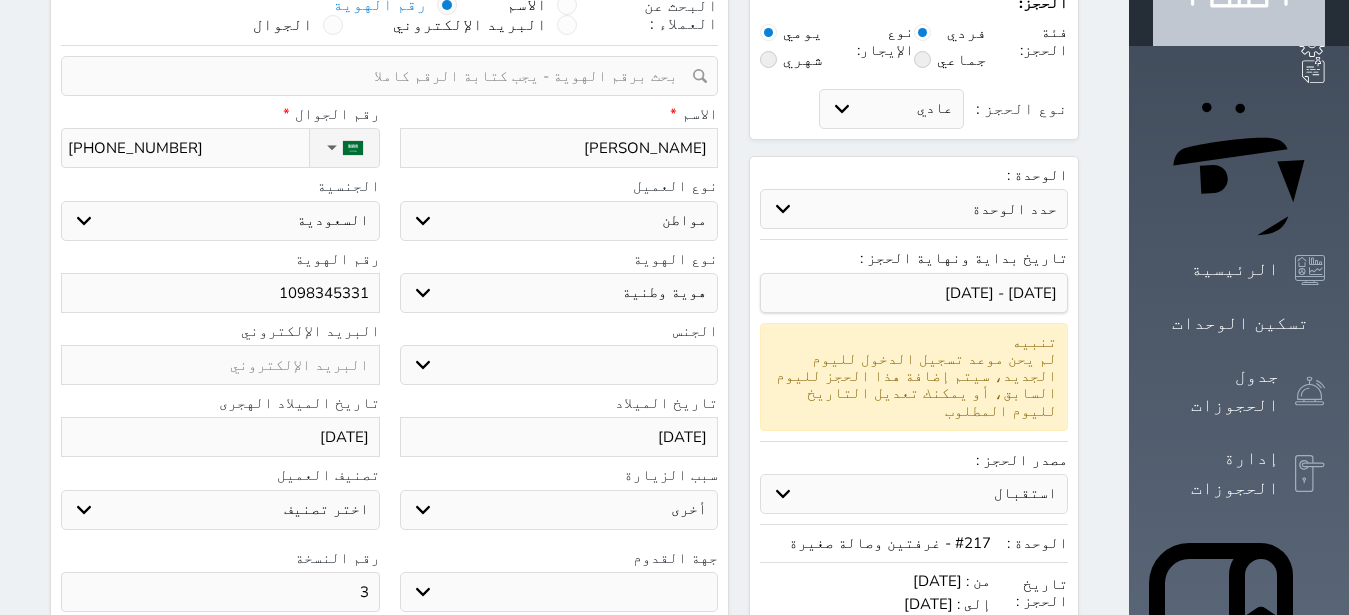 click on "البحث عن العملاء :        الاسم       رقم الهوية       البريد الإلكتروني       الجوال           تغيير العميل                      ملاحظات                           سجل حجوزات العميل [PERSON_NAME]                    إجمالى رصيد العميل : 0 ريال     رقم الحجز   الوحدة   من   إلى   نوع الحجز   الرصيد   الاجرائات         النتائج  : من (  ) - إلى  (  )   العدد  :              سجل الكمبيالات الغير محصلة على العميل [PERSON_NAME]                  رقم الحجز   المبلغ الكلى    المبلغ المحصل    المبلغ المتبقى    تاريخ الإستحقاق         النتائج  : من (  ) - إلى  (  )   العدد  :      الاسم *   [PERSON_NAME]   رقم الجوال *       ▼       +93     +355" at bounding box center (389, 445) 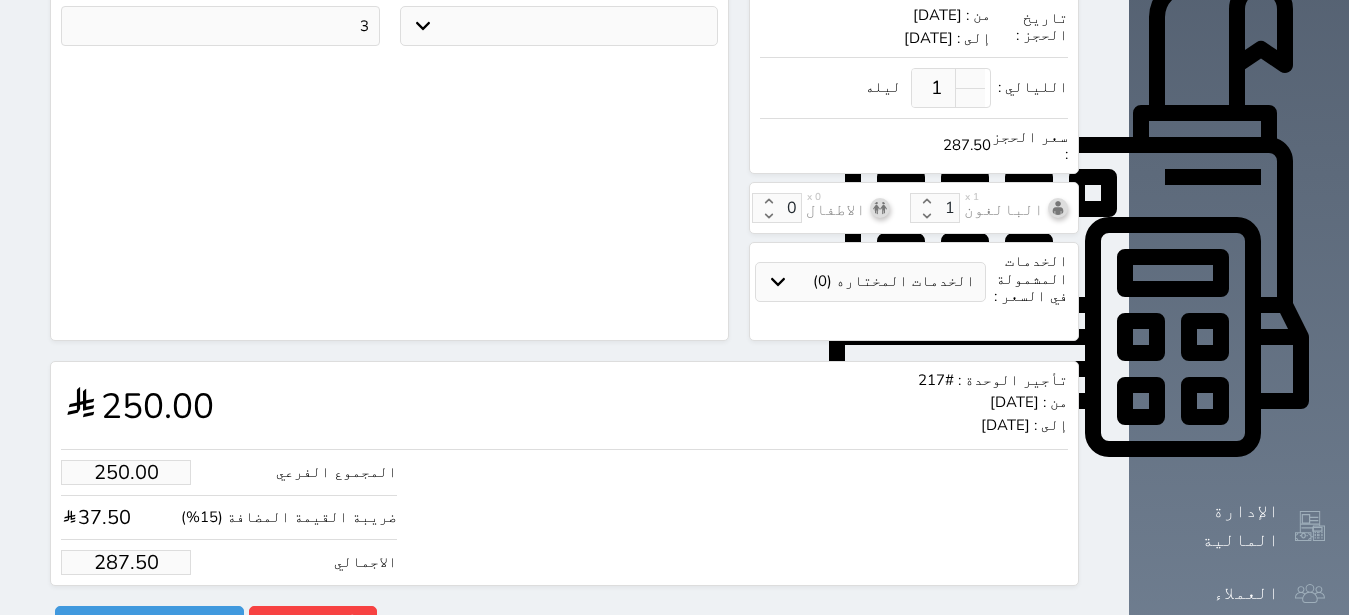 scroll, scrollTop: 694, scrollLeft: 0, axis: vertical 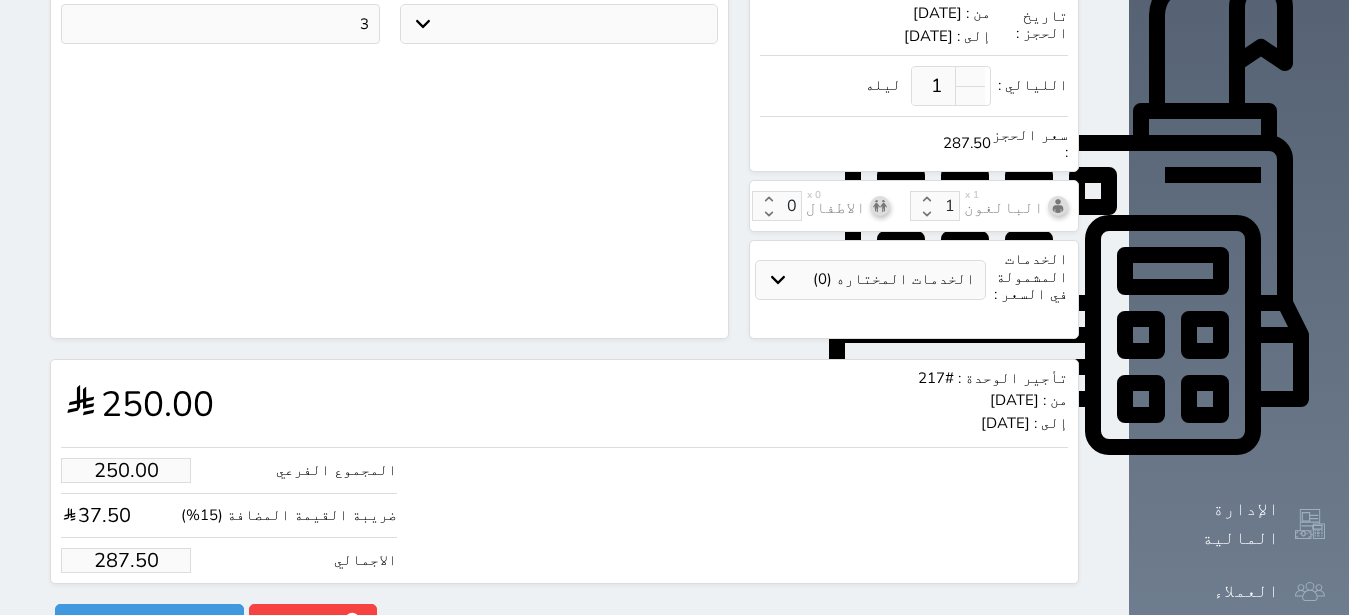 click on "287.50" at bounding box center [126, 560] 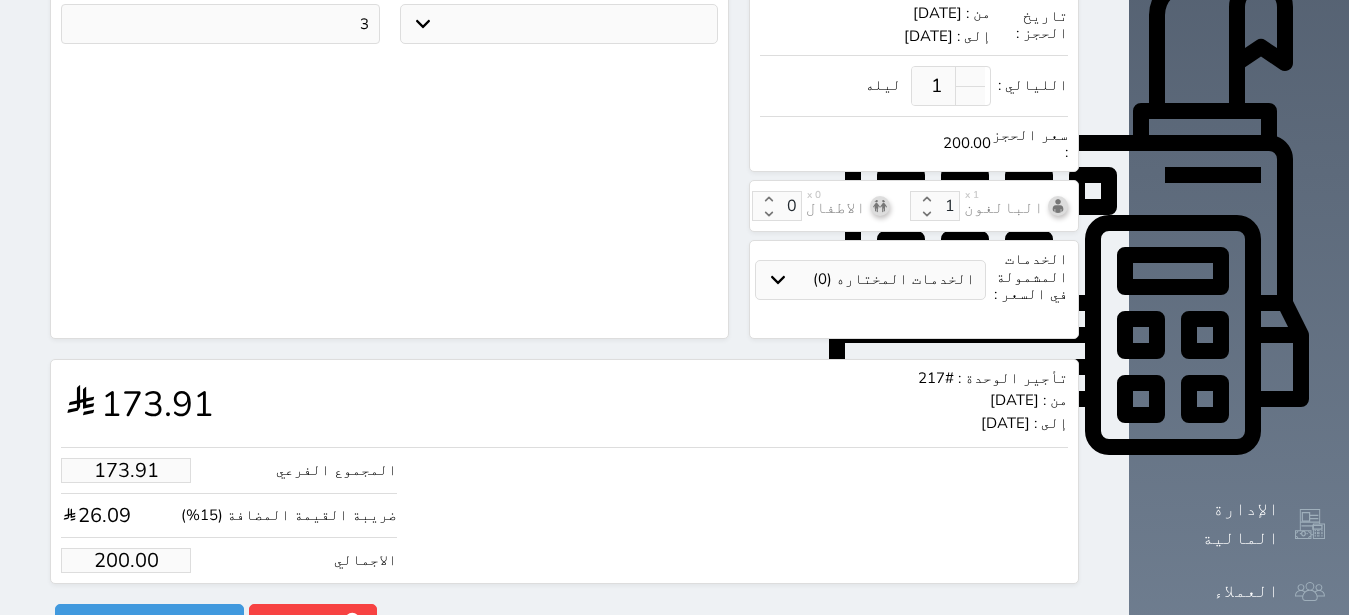click on "المجموع الفرعي   173.91     ضريبة القيمة المضافة (15%)    26.09      الاجمالي   200.00" at bounding box center (564, 510) 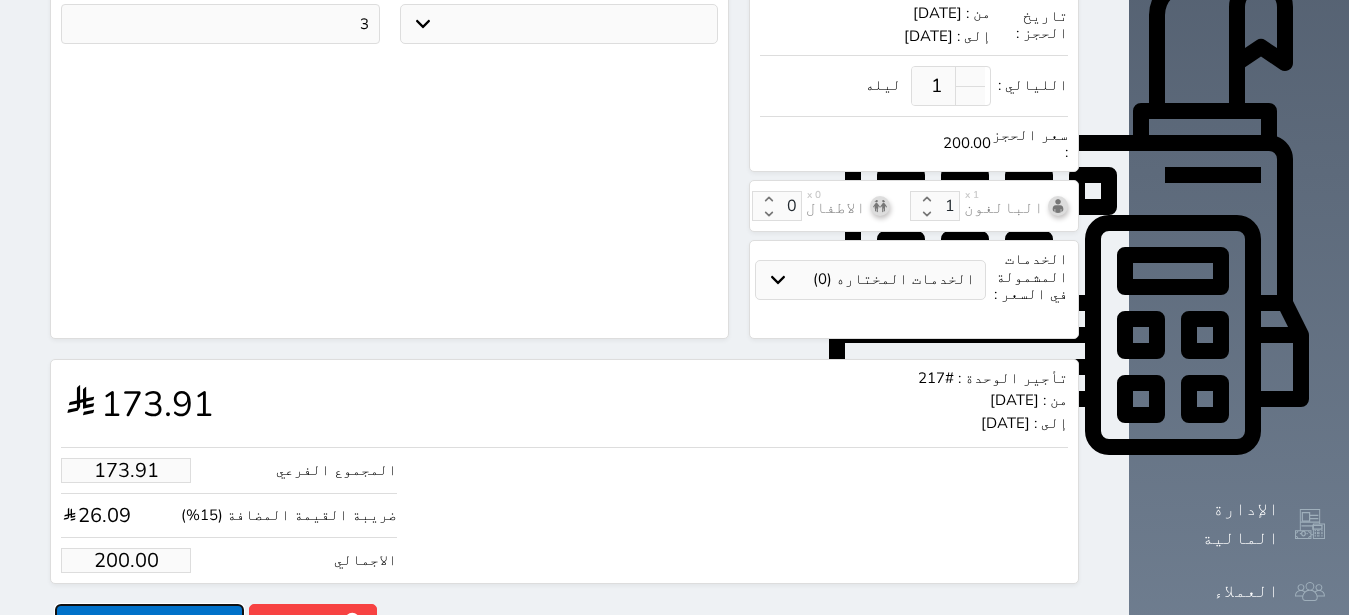 click on "حجز" at bounding box center (149, 621) 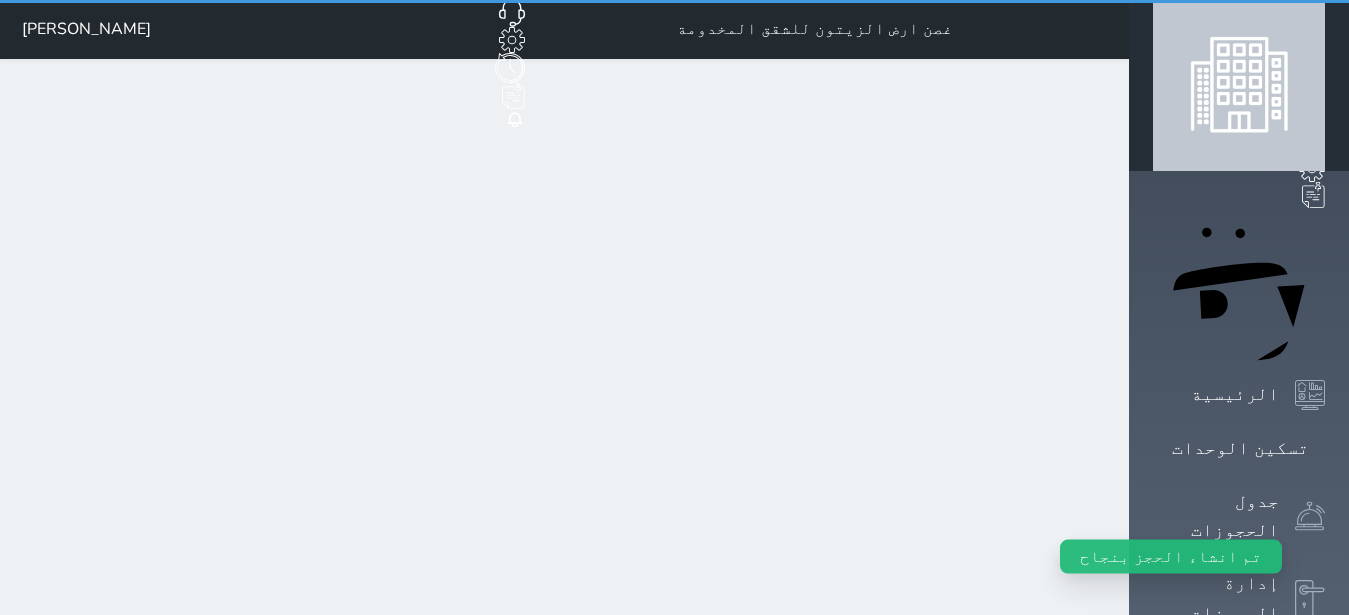 scroll, scrollTop: 0, scrollLeft: 0, axis: both 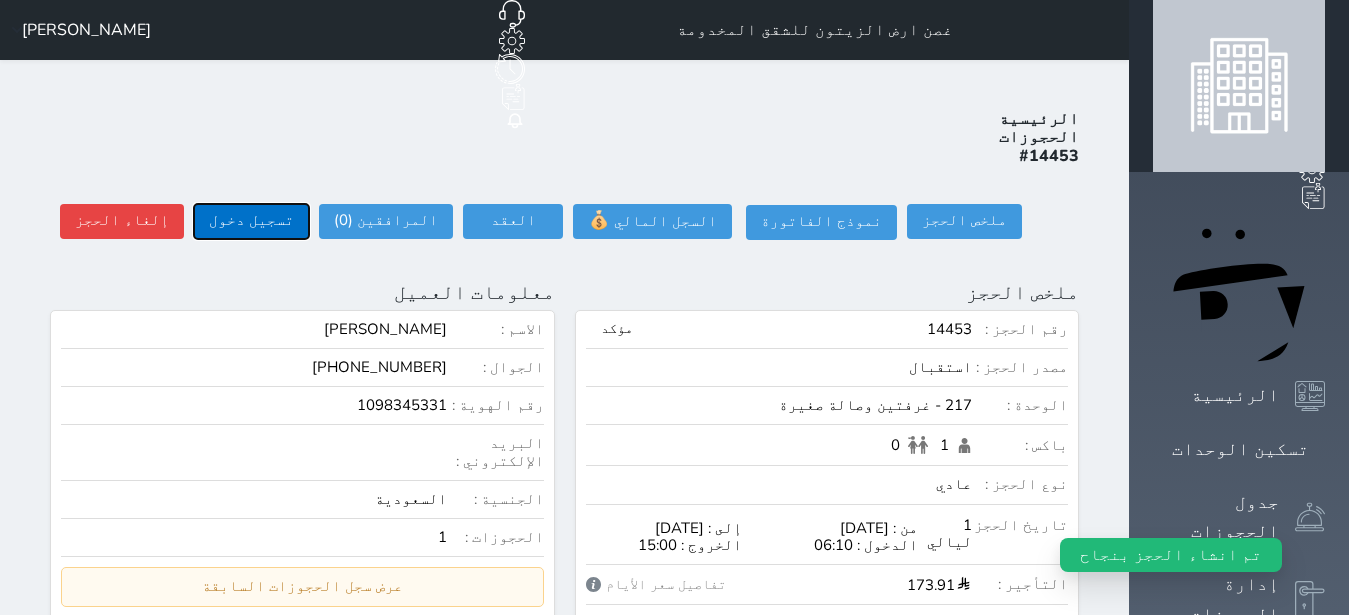 click on "تسجيل دخول" at bounding box center [251, 221] 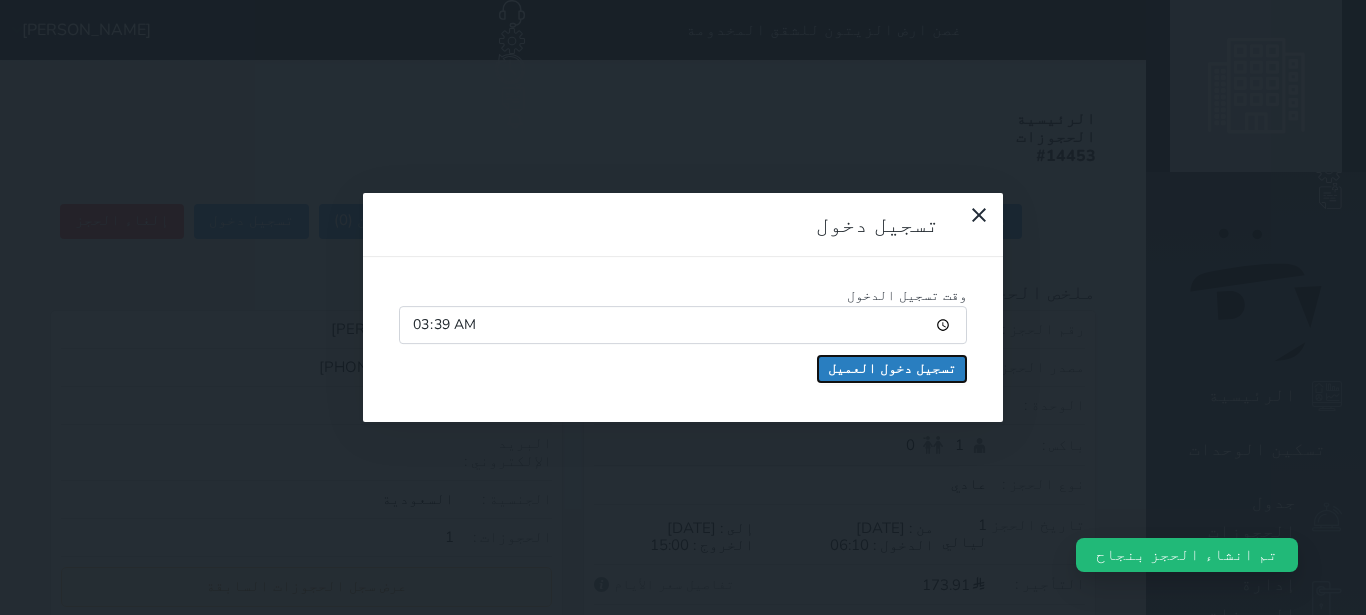click on "تسجيل دخول العميل" at bounding box center [892, 369] 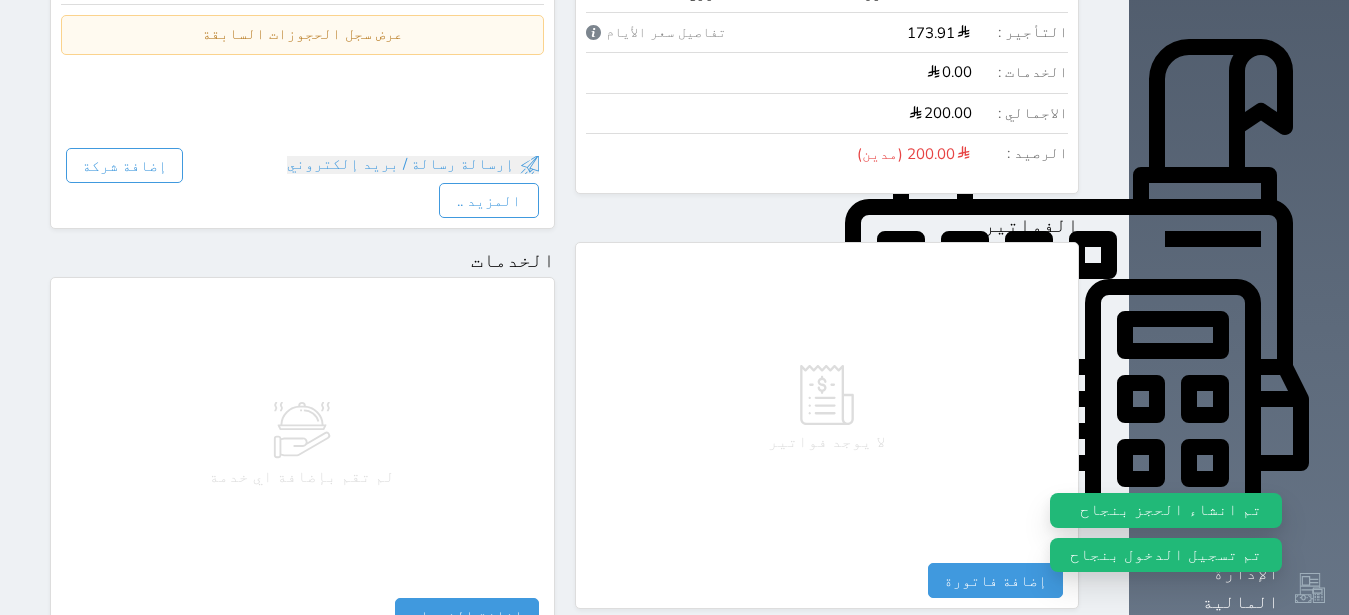 scroll, scrollTop: 1165, scrollLeft: 0, axis: vertical 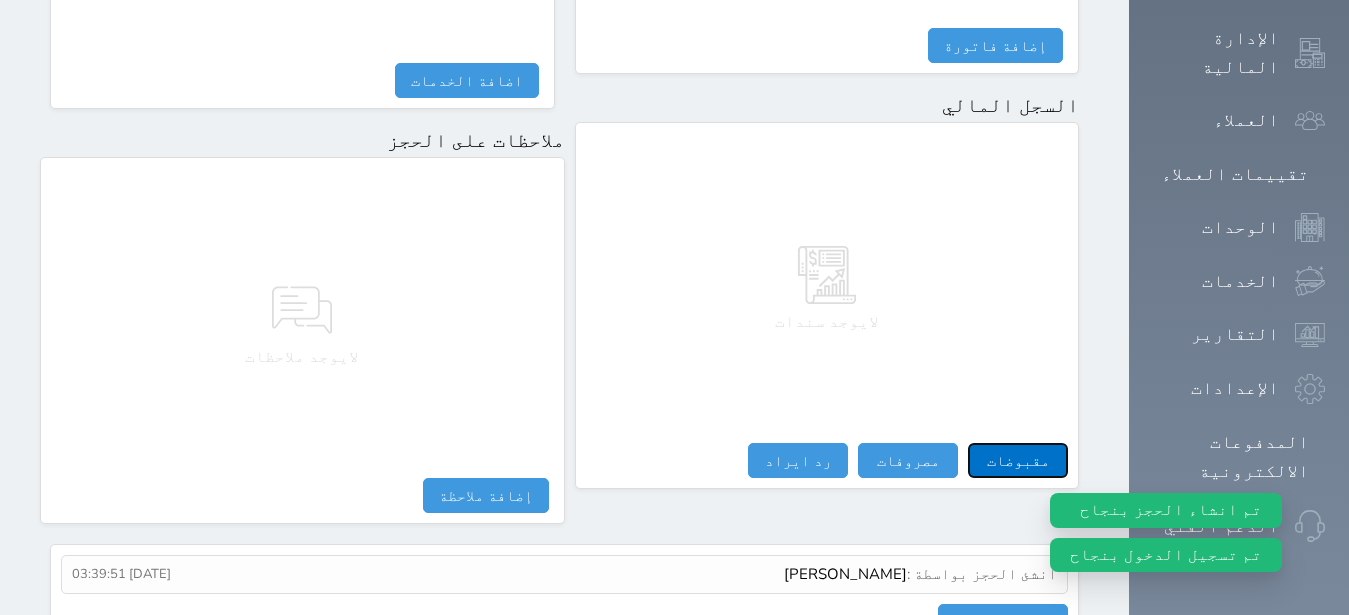click on "مقبوضات" at bounding box center [1018, 460] 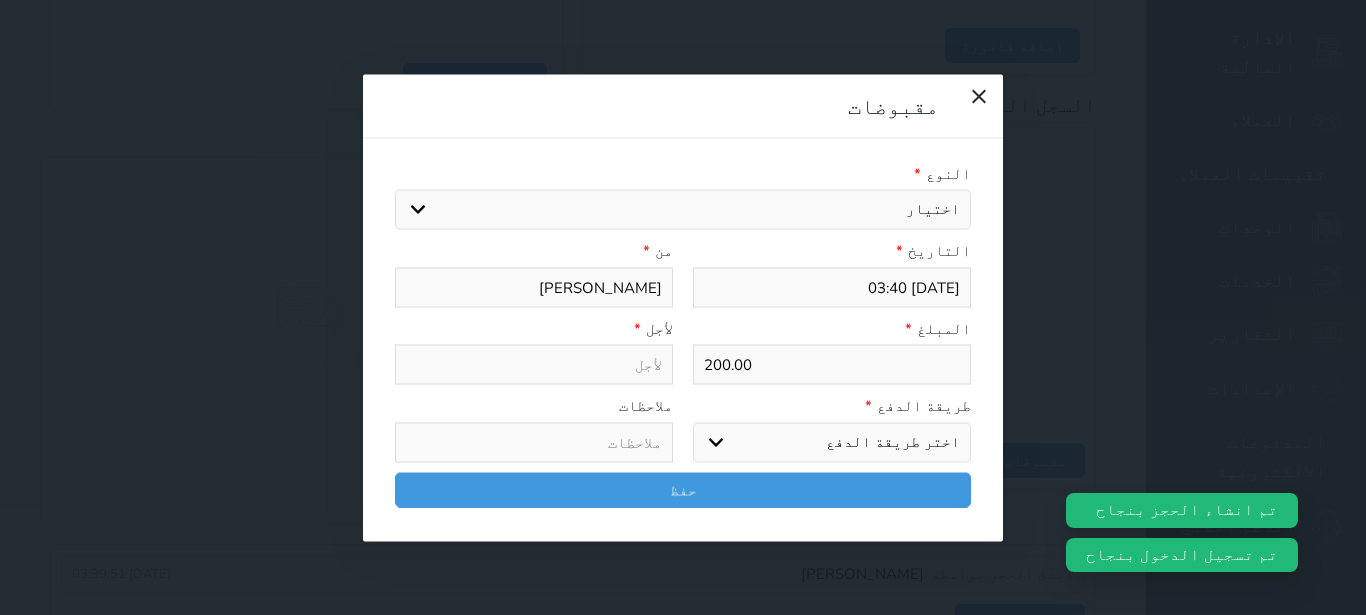 click on "اختيار   مقبوضات عامة قيمة إيجار فواتير تامين عربون لا ينطبق آخر مغسلة واي فاي - الإنترنت مواقف السيارات طعام الأغذية والمشروبات مشروبات المشروبات الباردة المشروبات الساخنة الإفطار غداء عشاء مخبز و كعك حمام سباحة الصالة الرياضية سبا و خدمات الجمال اختيار وإسقاط (خدمات النقل) ميني بار كابل - تلفزيون سرير إضافي تصفيف الشعر التسوق خدمات الجولات السياحية المنظمة خدمات الدليل السياحي" at bounding box center [683, 210] 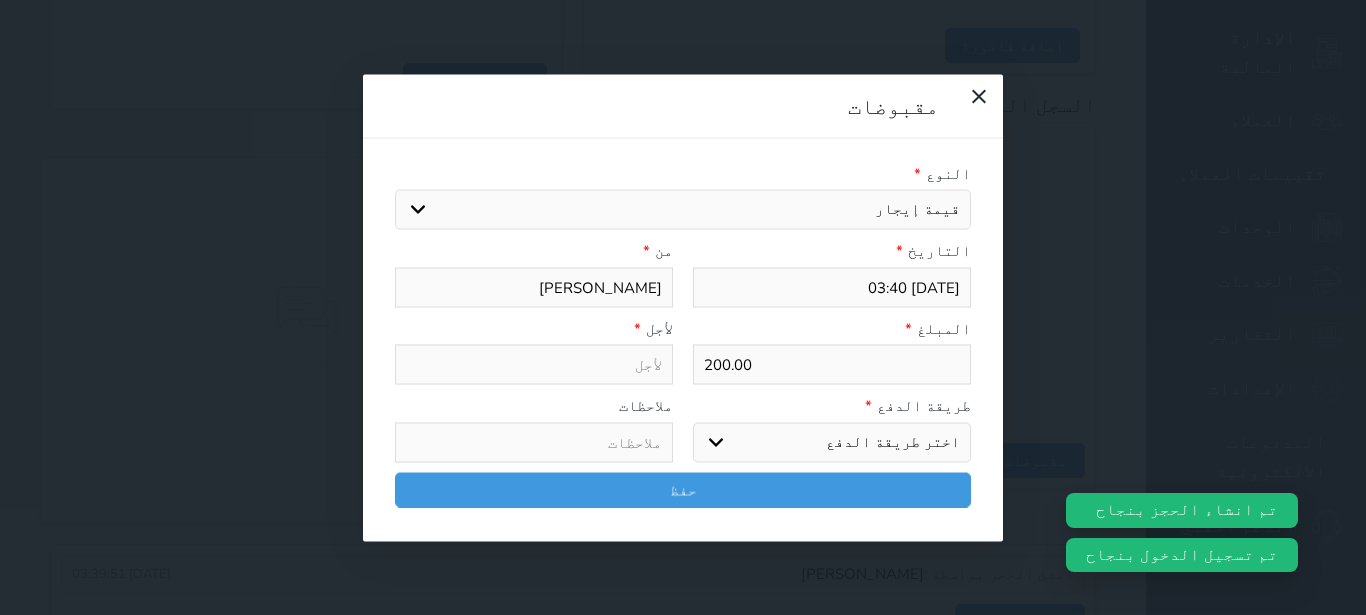 click on "قيمة إيجار" at bounding box center (0, 0) 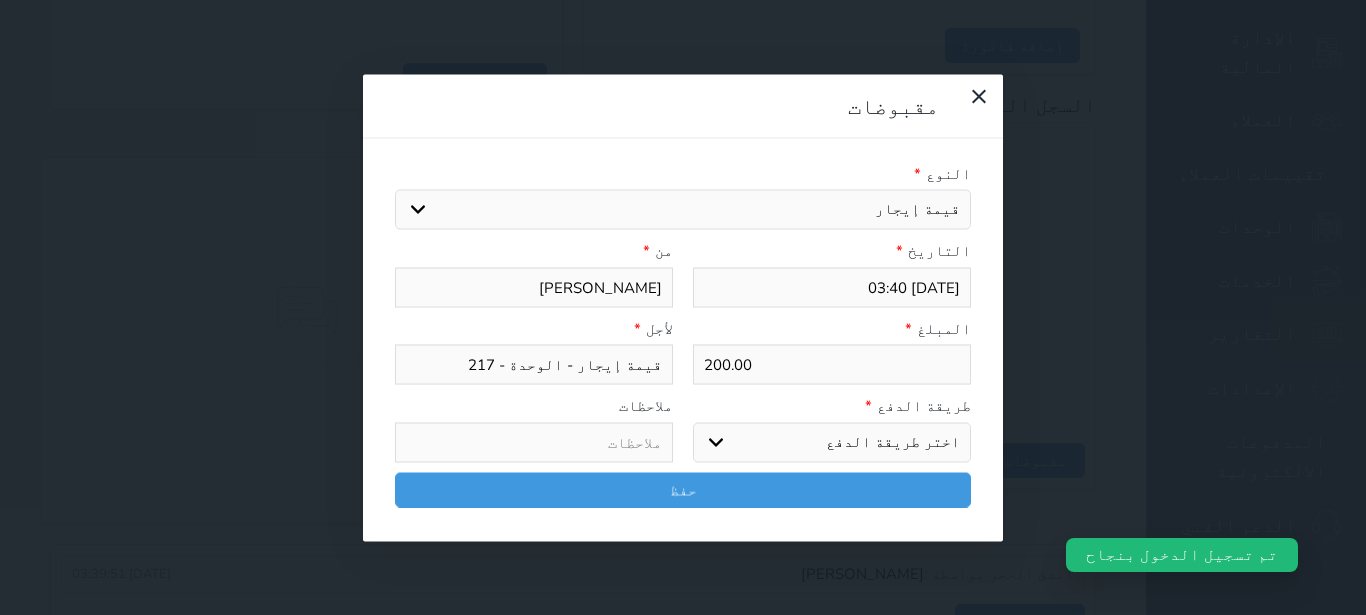 click on "اختر طريقة الدفع   دفع نقدى   تحويل بنكى   مدى   بطاقة ائتمان   آجل" at bounding box center [832, 442] 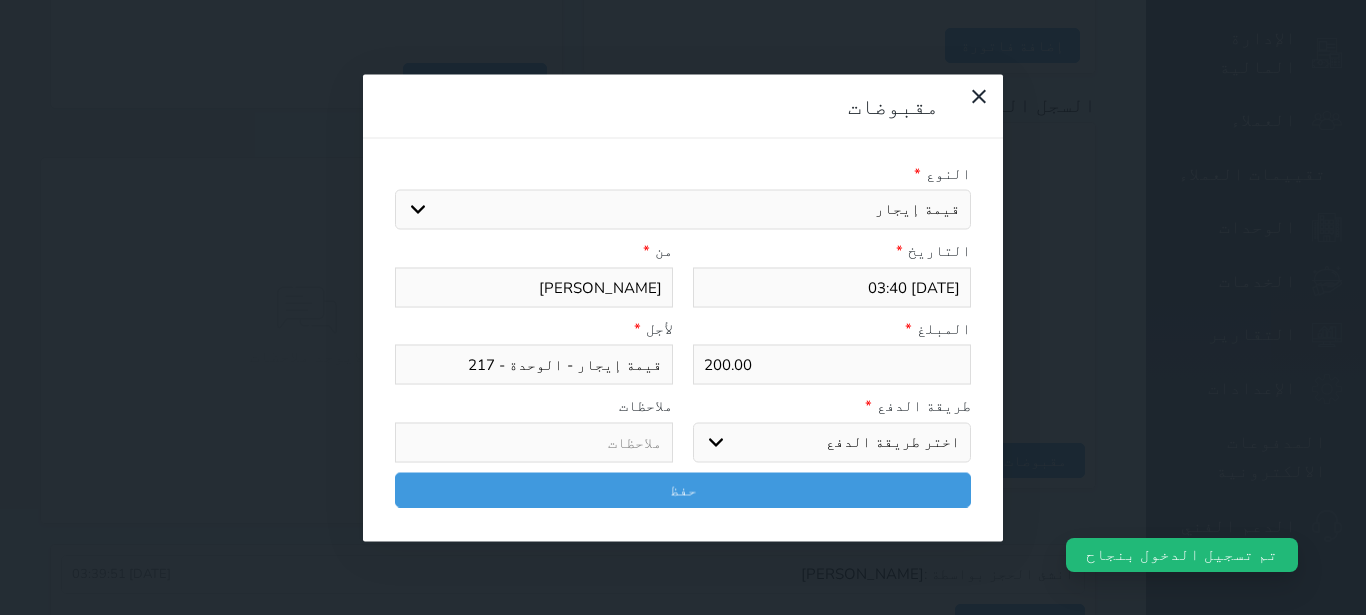 click on "مدى" at bounding box center [0, 0] 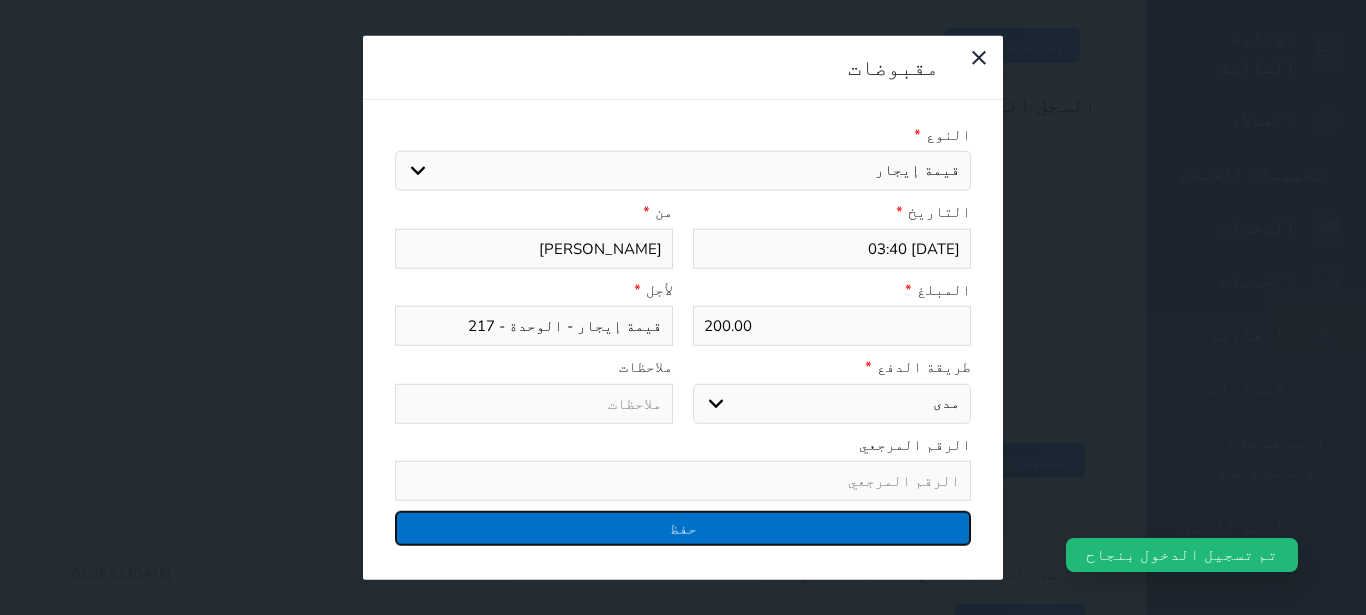 click on "حفظ" at bounding box center (683, 528) 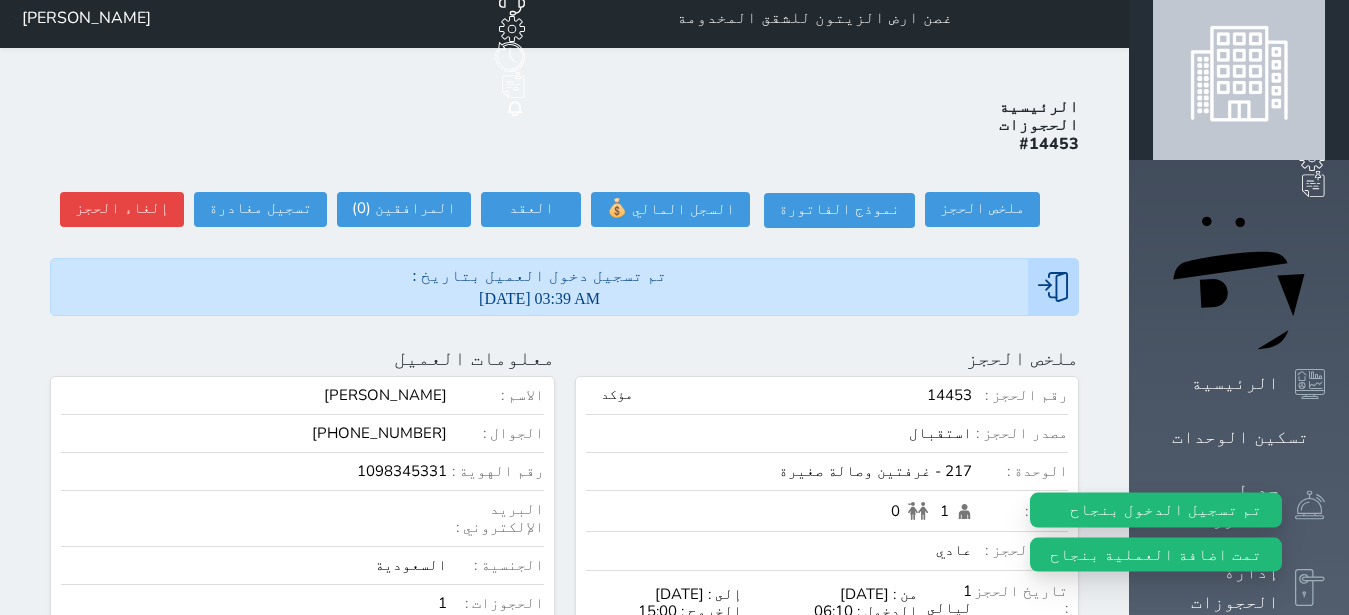scroll, scrollTop: 0, scrollLeft: 0, axis: both 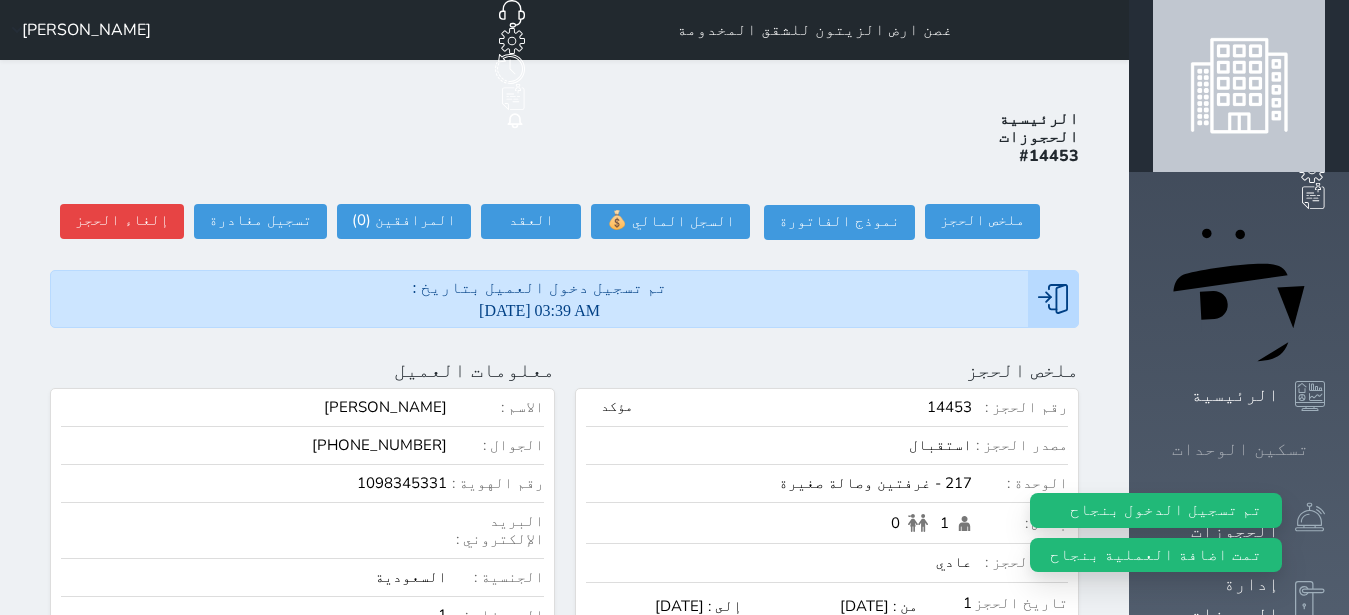 click 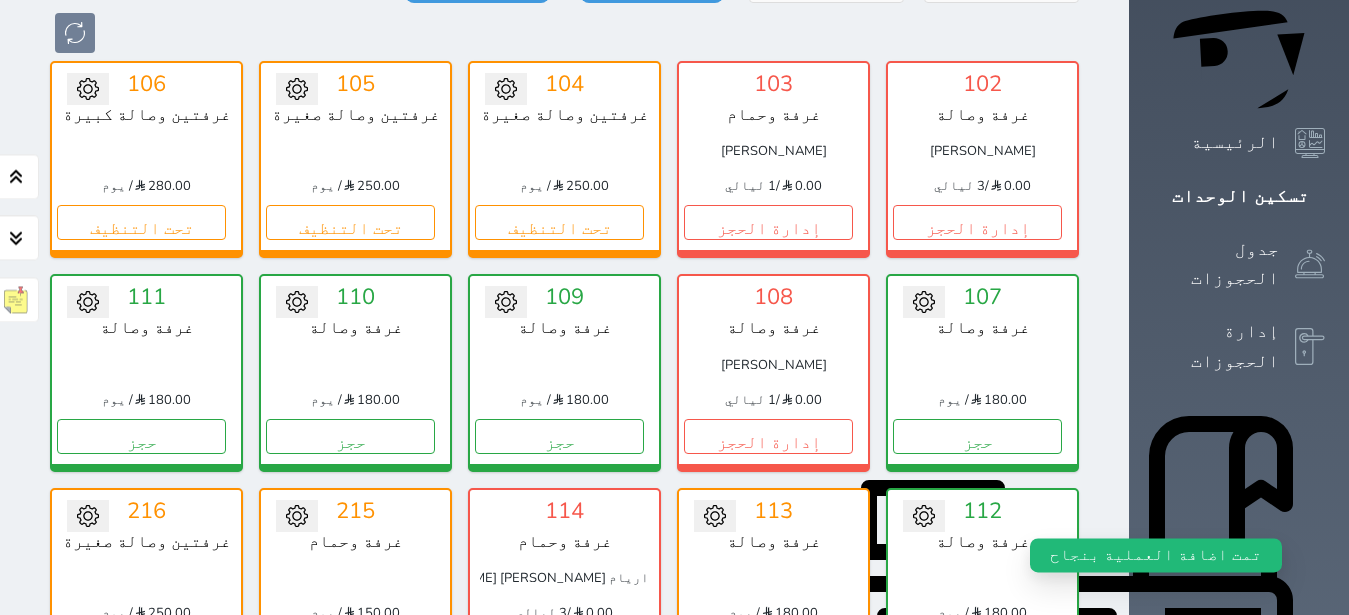 scroll, scrollTop: 204, scrollLeft: 0, axis: vertical 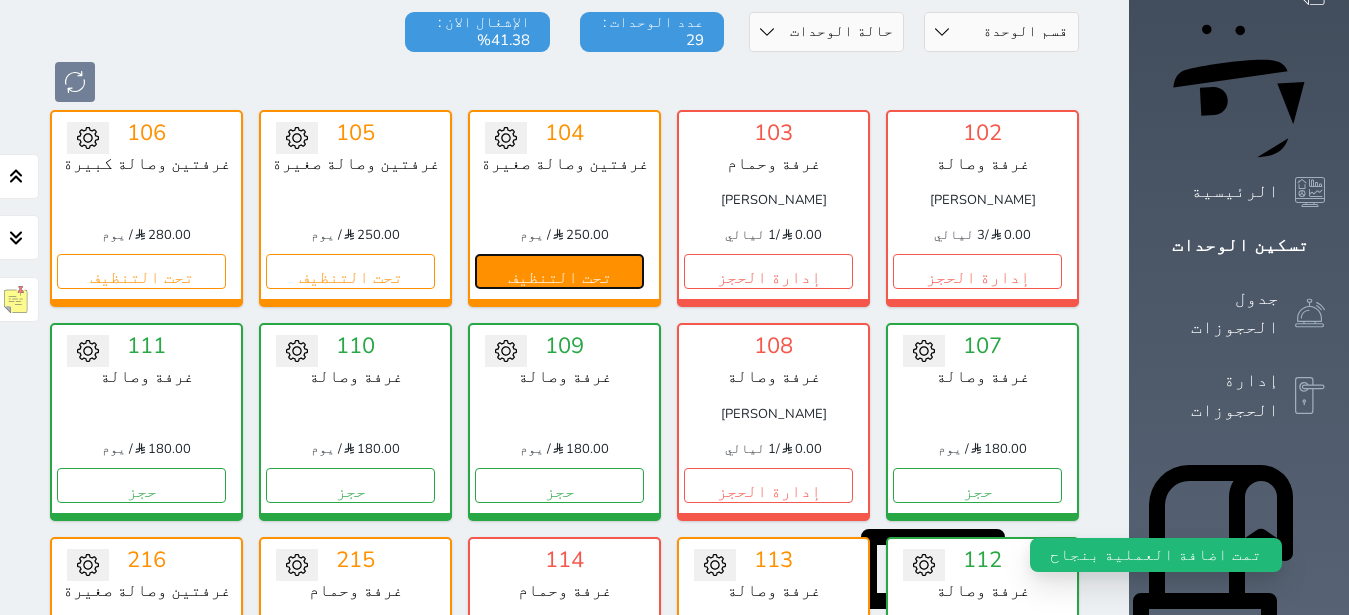 click on "تحت التنظيف" at bounding box center (559, 271) 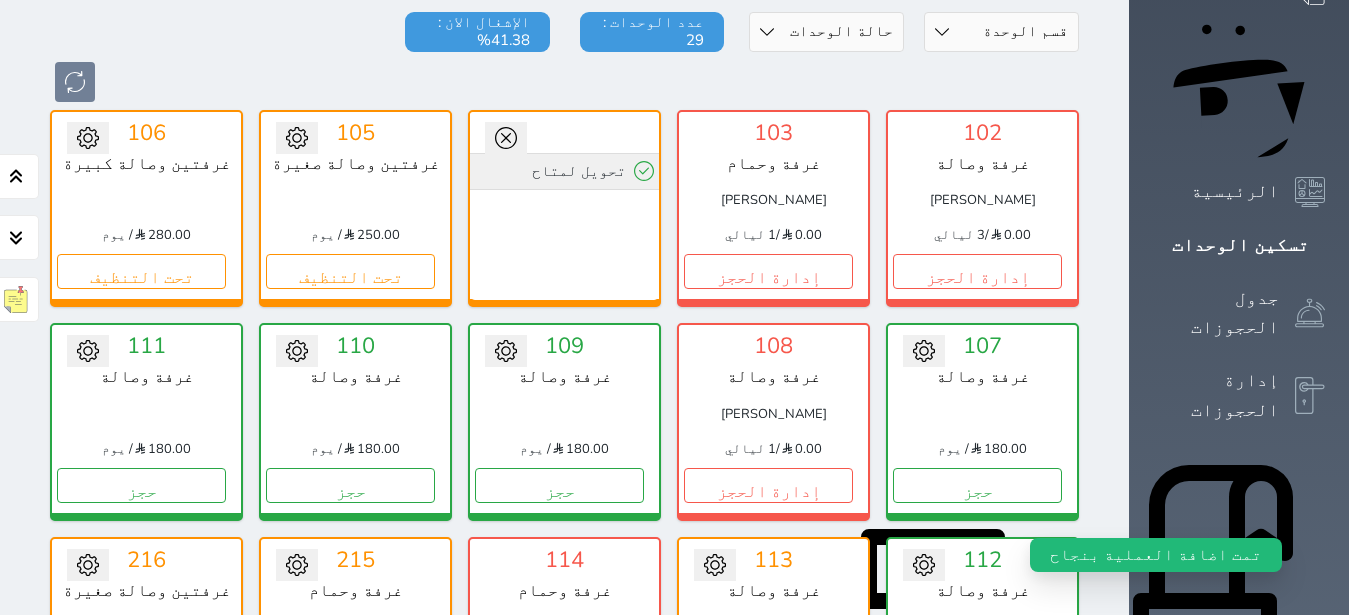 click on "تحويل لمتاح" at bounding box center (564, 171) 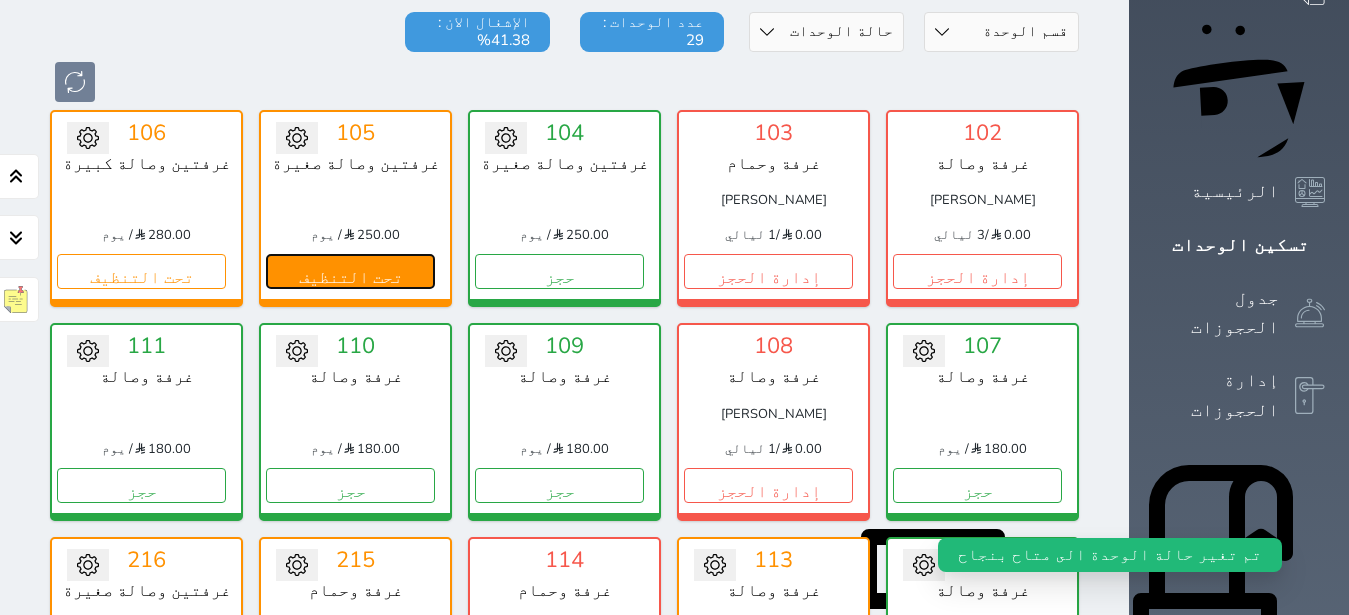click on "تحت التنظيف" at bounding box center (350, 271) 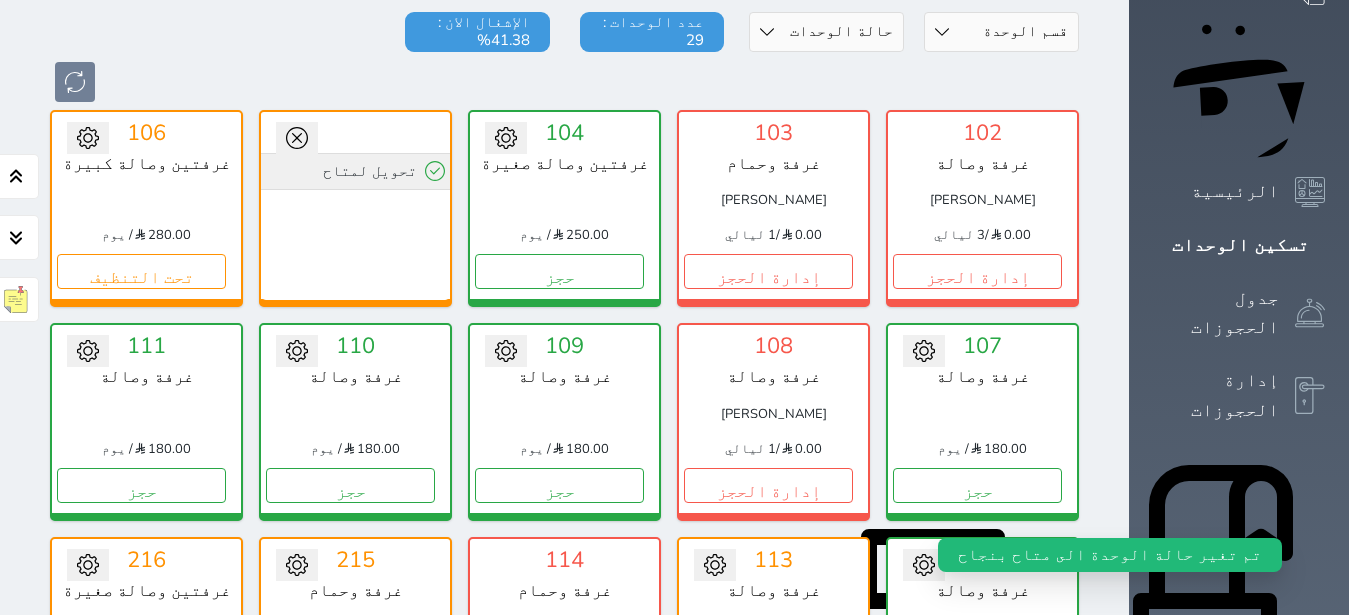 click on "تحويل لمتاح" at bounding box center [355, 171] 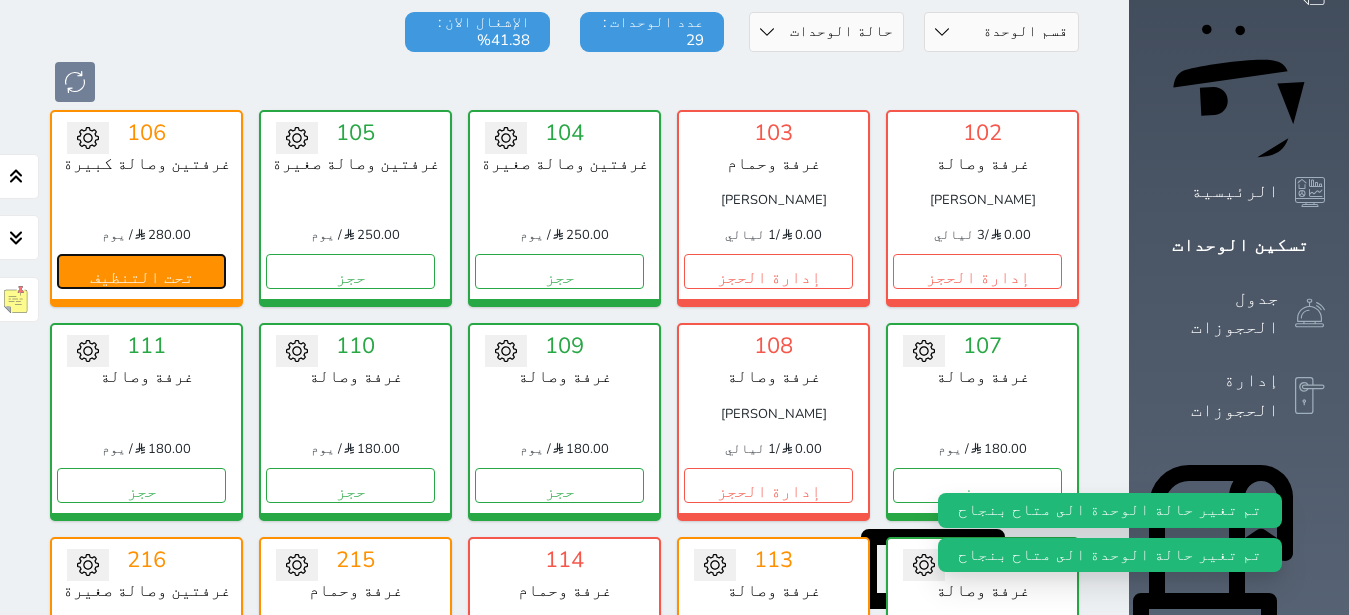click on "تحت التنظيف" at bounding box center (141, 271) 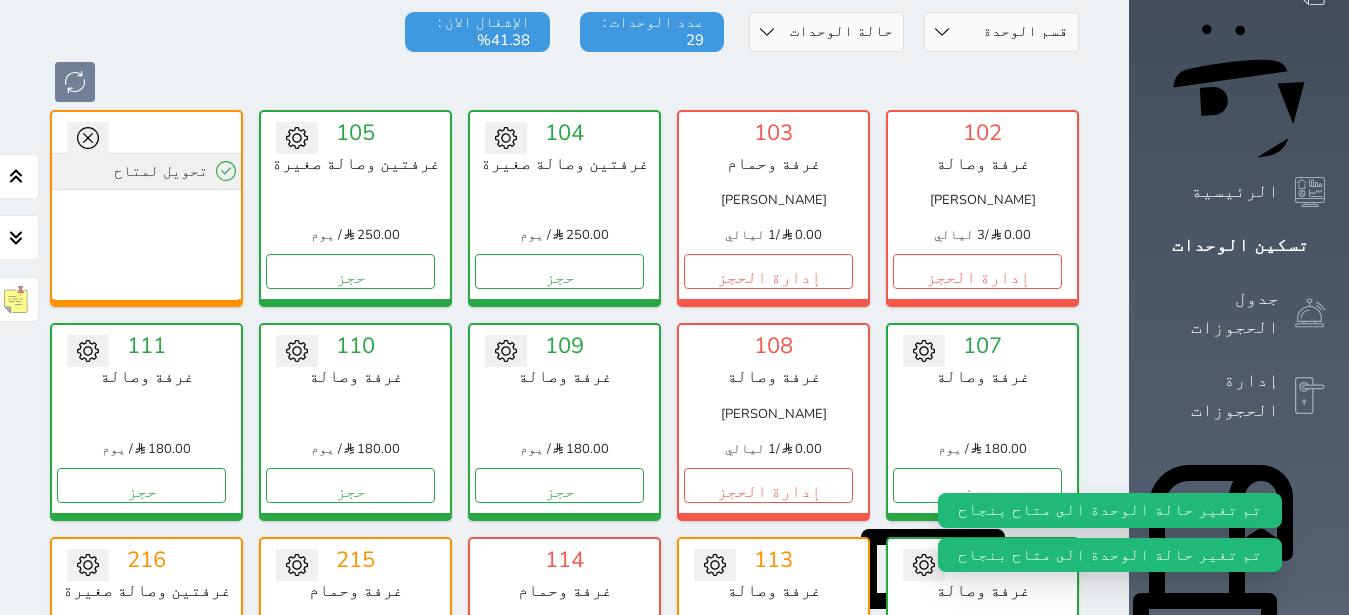 click on "تحويل لمتاح" at bounding box center [146, 171] 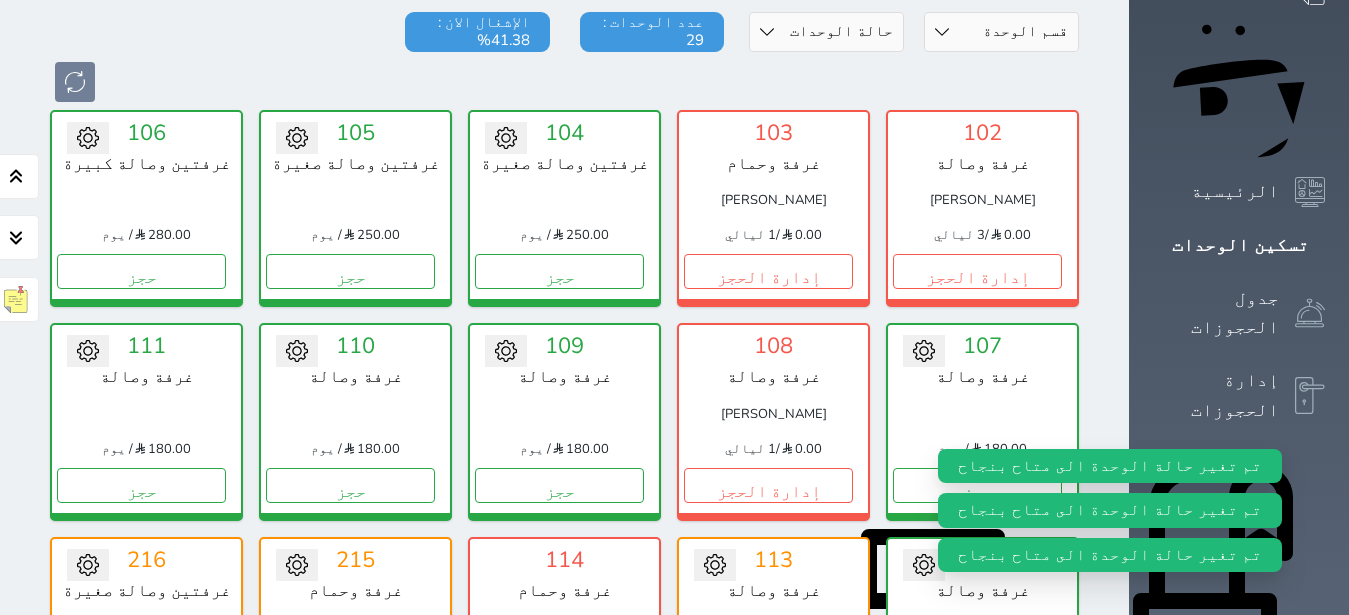 click on "تحت التنظيف" at bounding box center [768, 698] 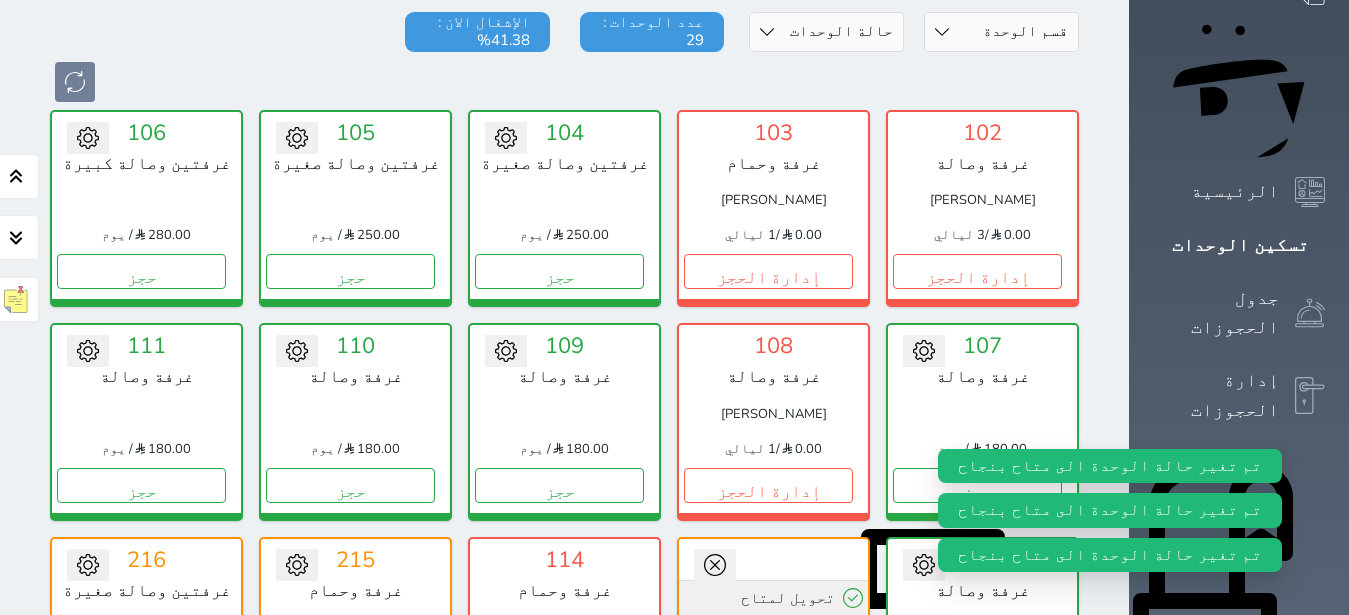 click on "تحويل لمتاح" at bounding box center (773, 598) 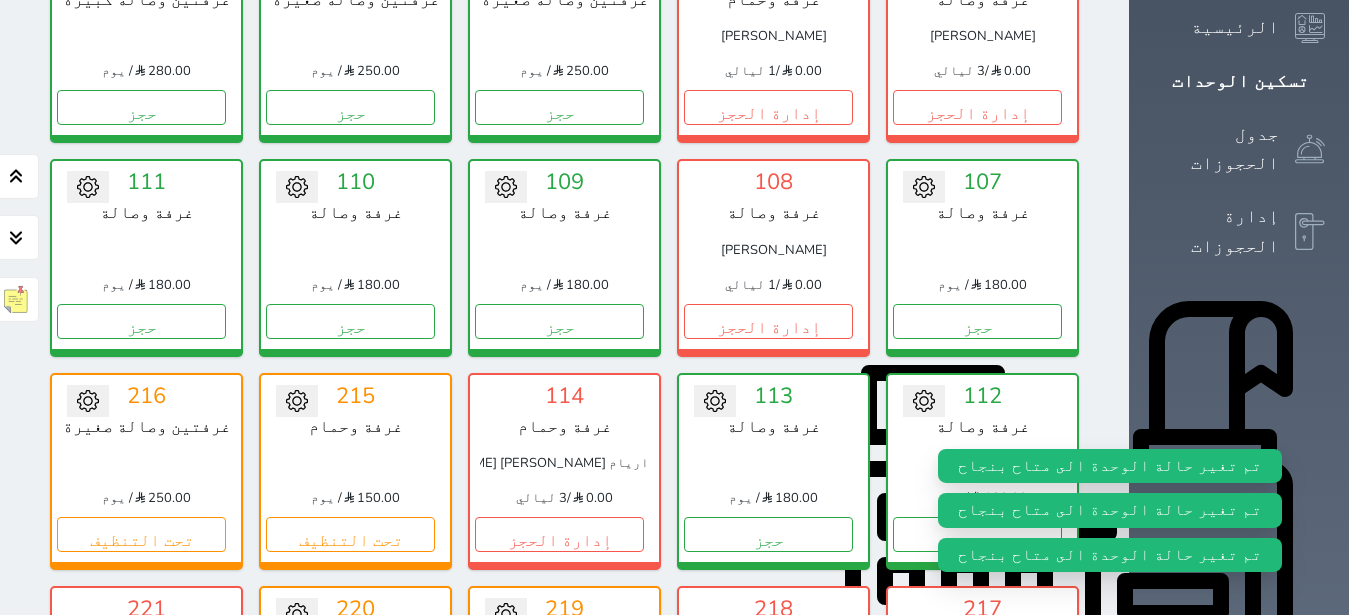 scroll, scrollTop: 582, scrollLeft: 0, axis: vertical 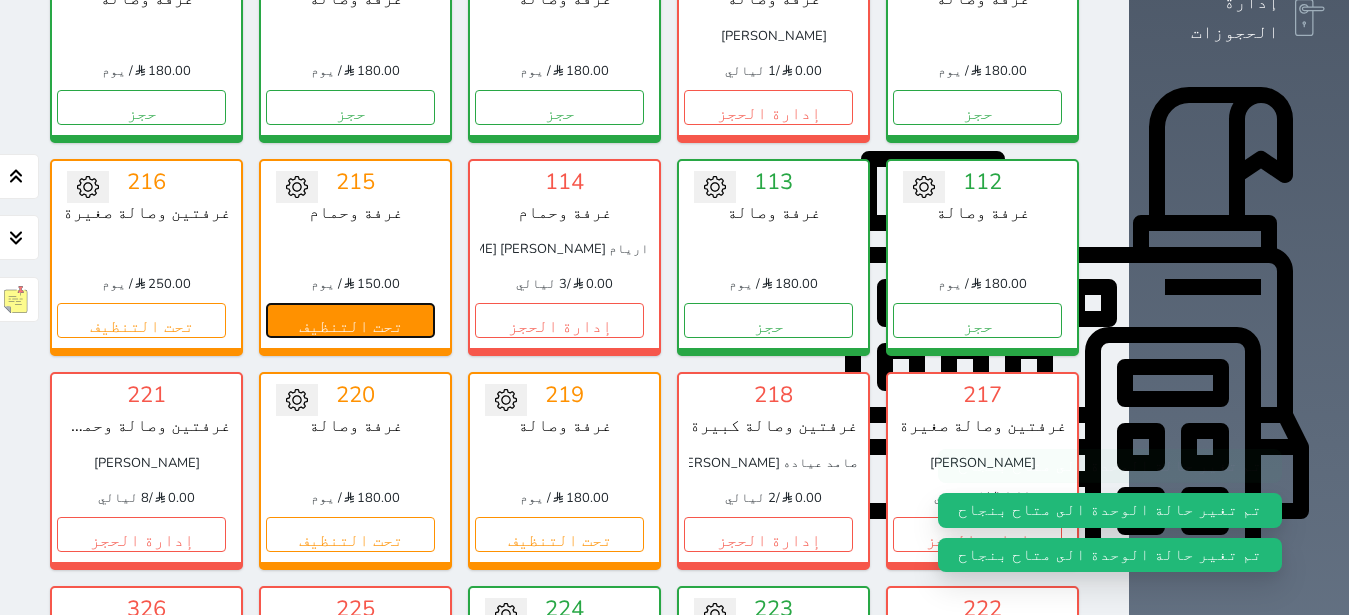 click on "تحت التنظيف" at bounding box center (350, 320) 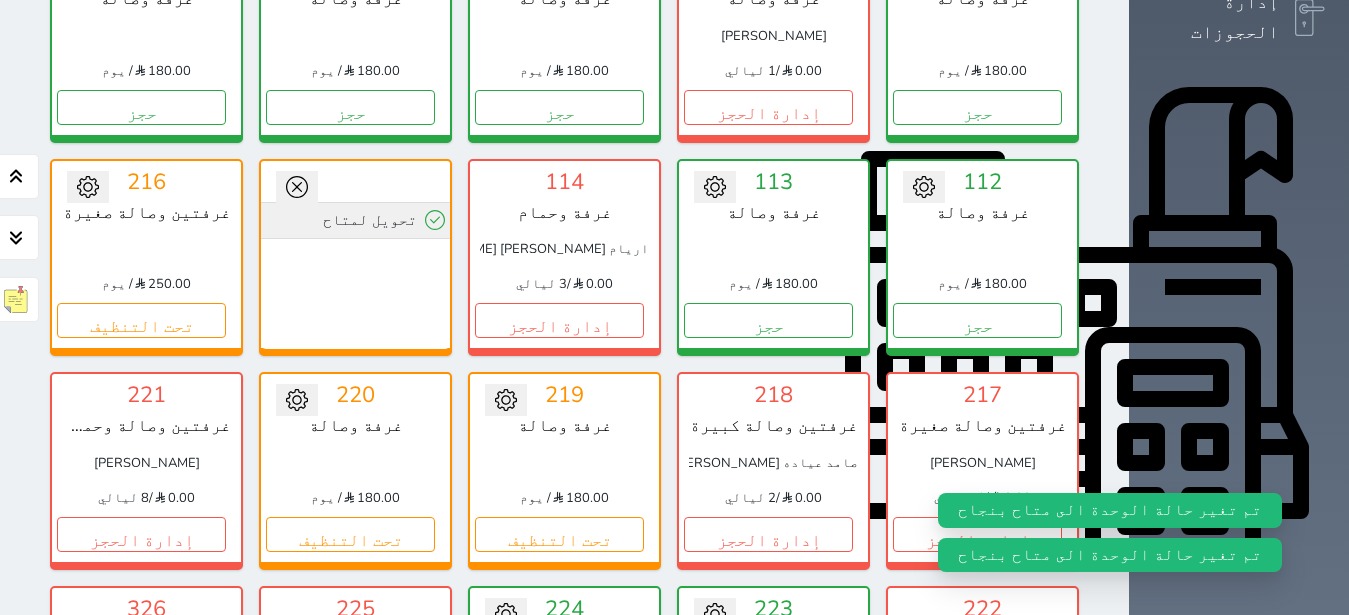 click on "تحويل لمتاح" at bounding box center (355, 220) 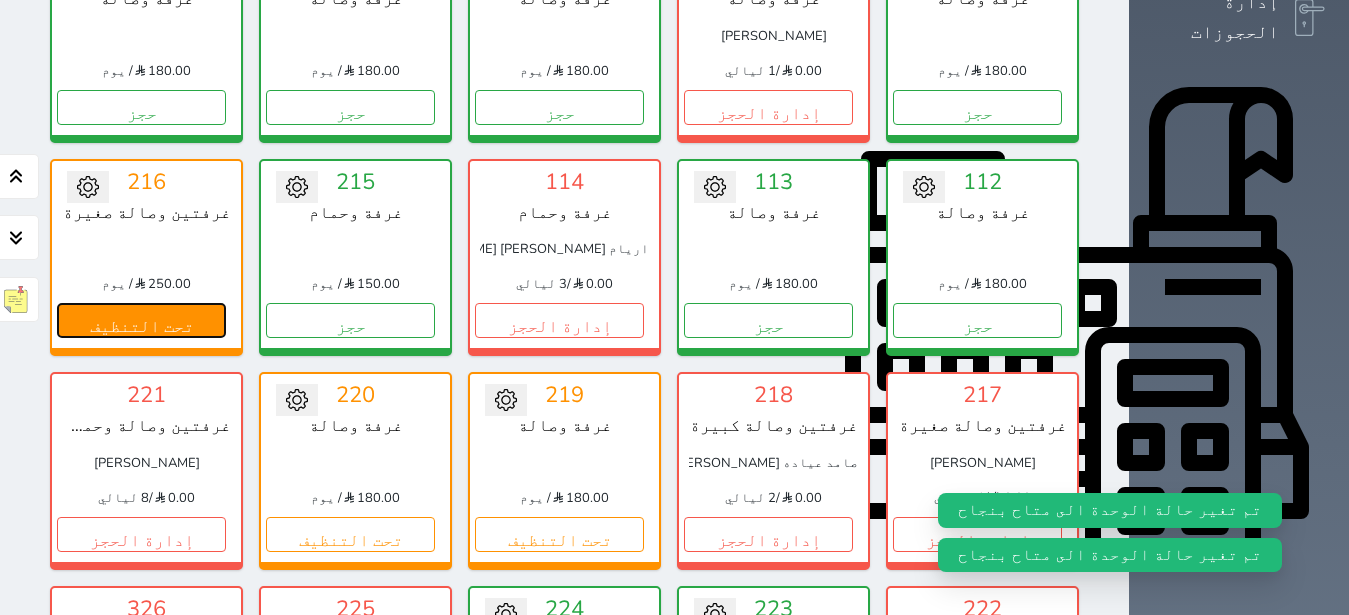 click on "تحت التنظيف" at bounding box center (141, 320) 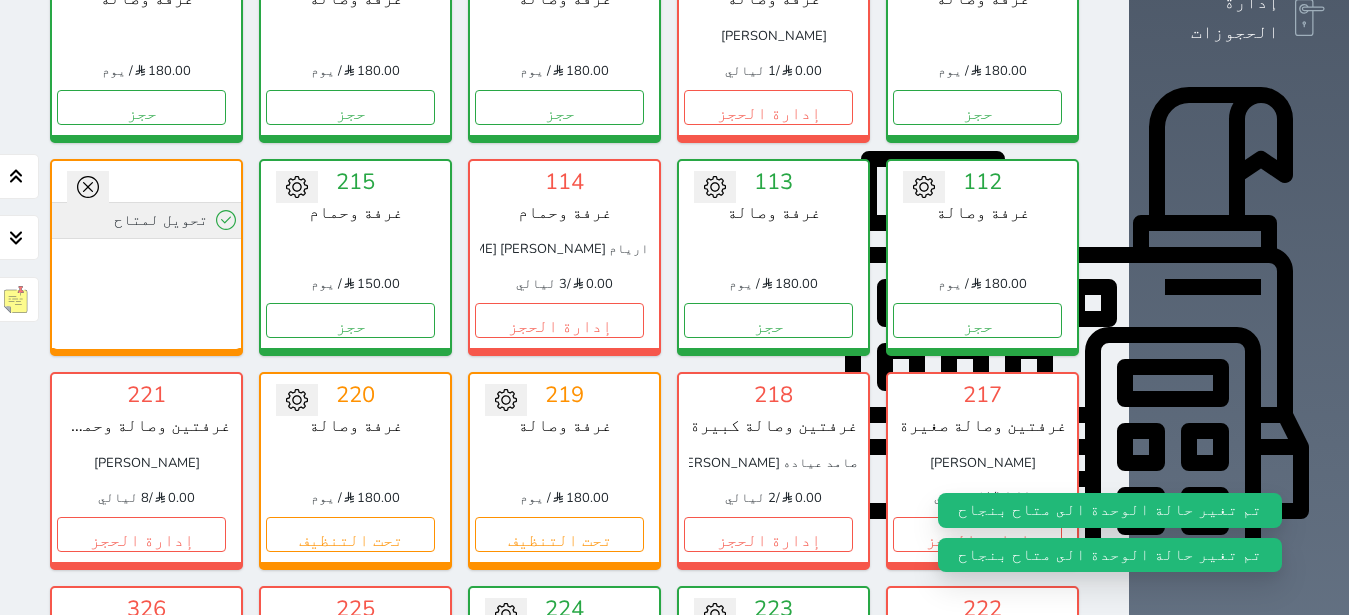 click on "تحويل لمتاح" at bounding box center [146, 220] 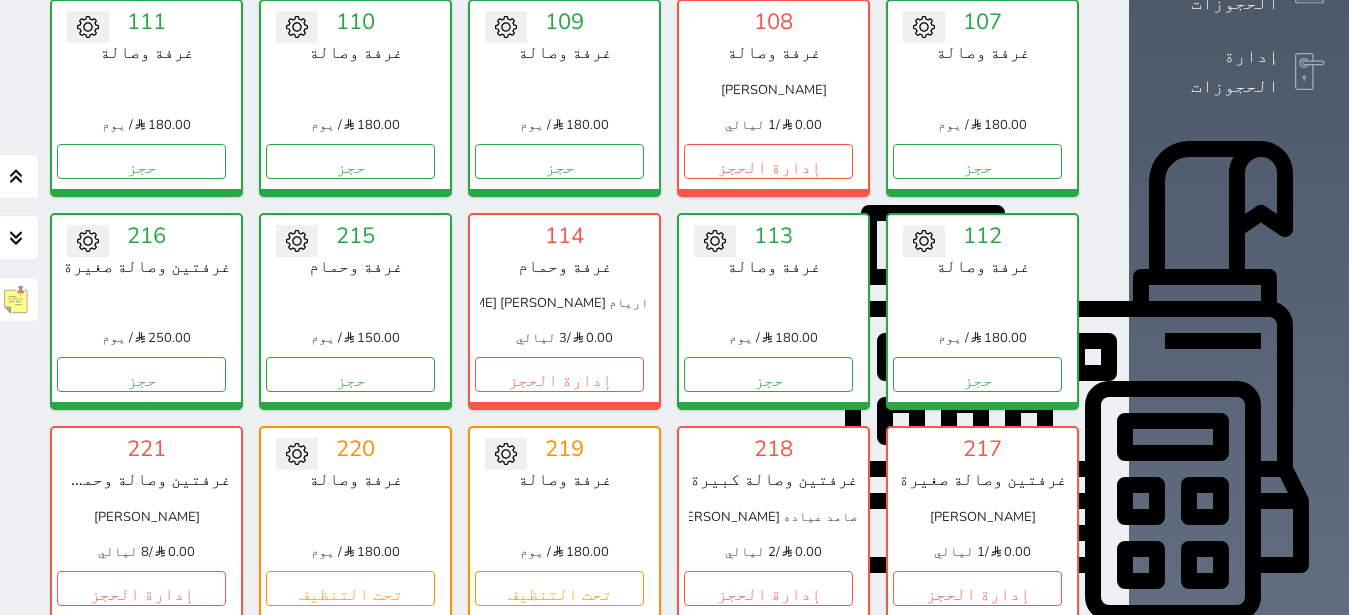 scroll, scrollTop: 708, scrollLeft: 0, axis: vertical 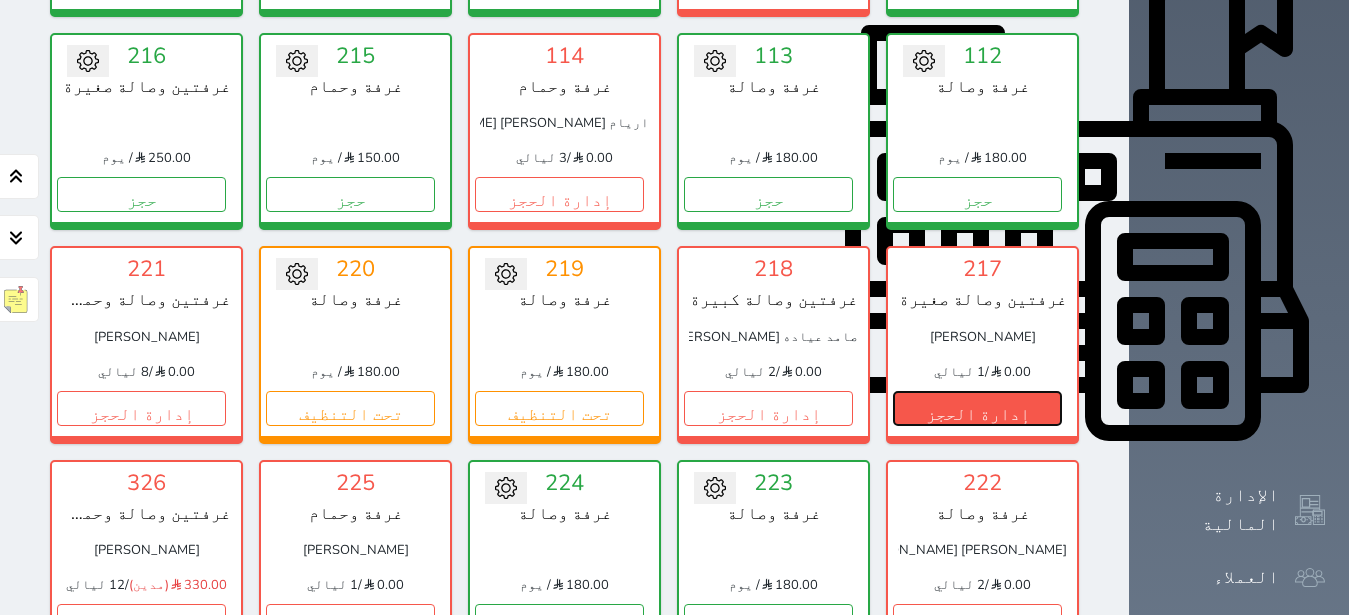click on "إدارة الحجز" at bounding box center (977, 408) 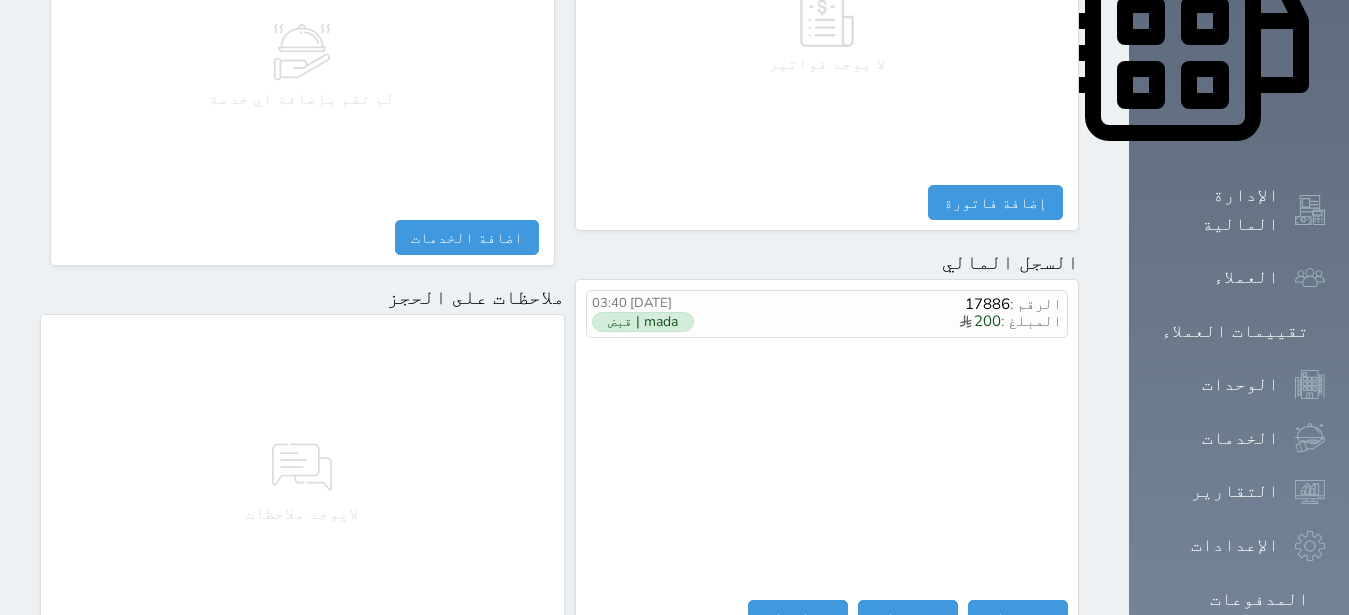 scroll, scrollTop: 1165, scrollLeft: 0, axis: vertical 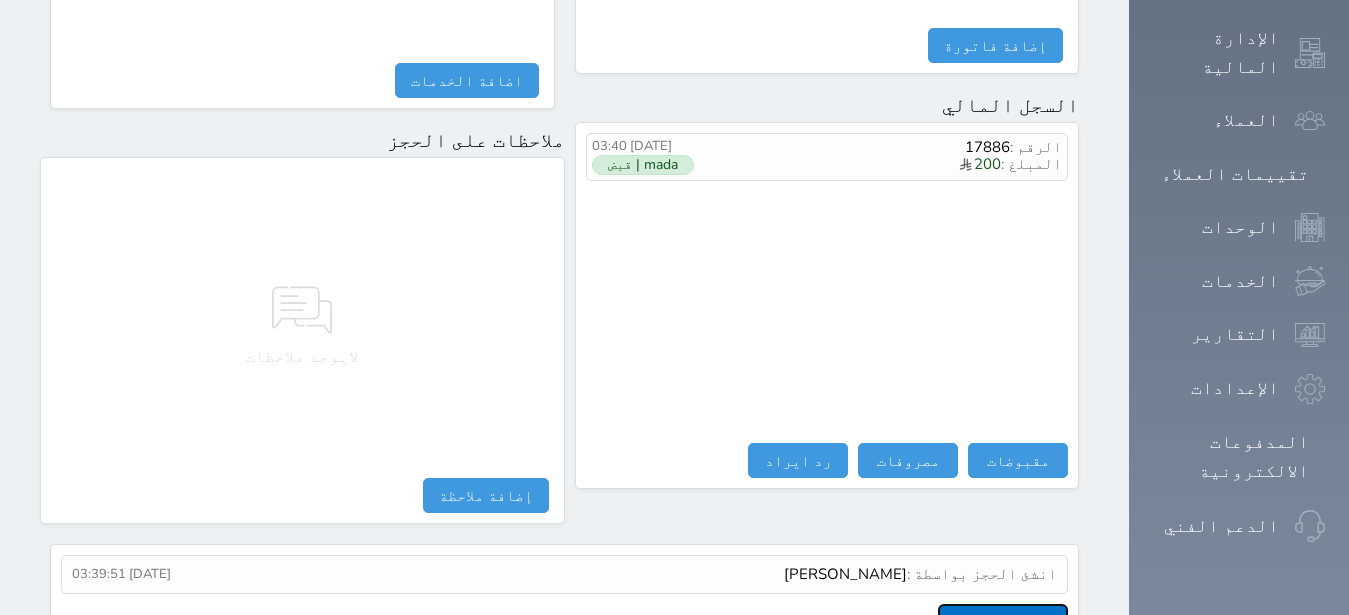 click on "عرض سجل شموس" at bounding box center [1003, 621] 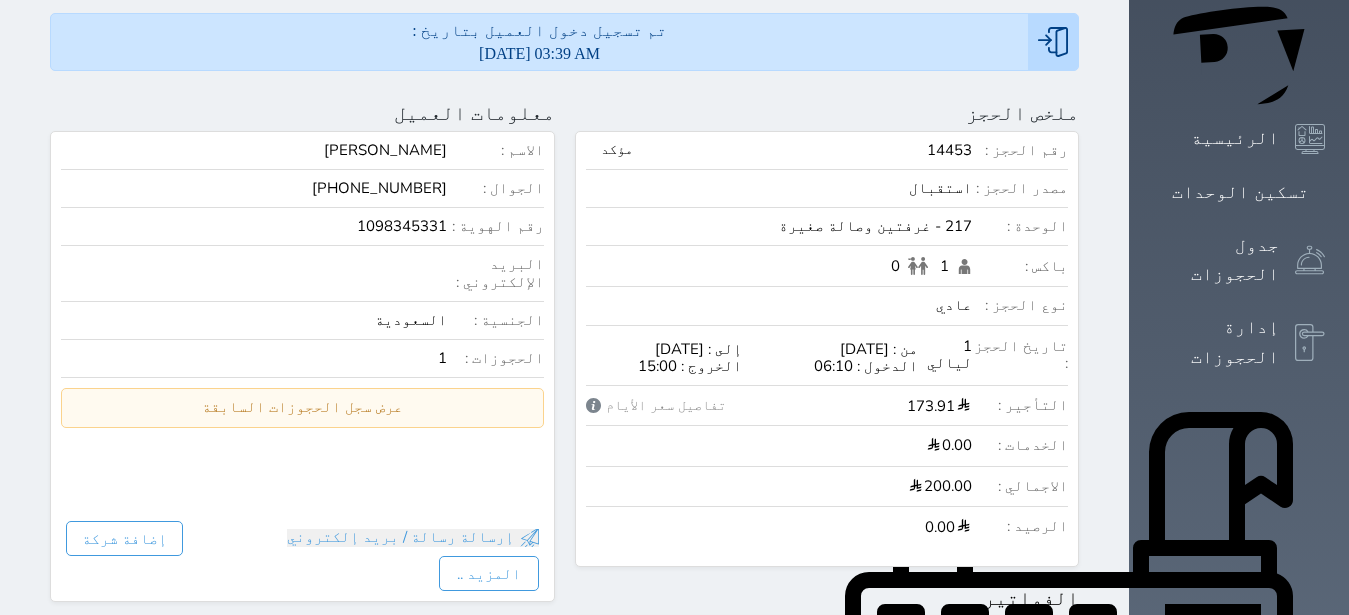 scroll, scrollTop: 0, scrollLeft: 0, axis: both 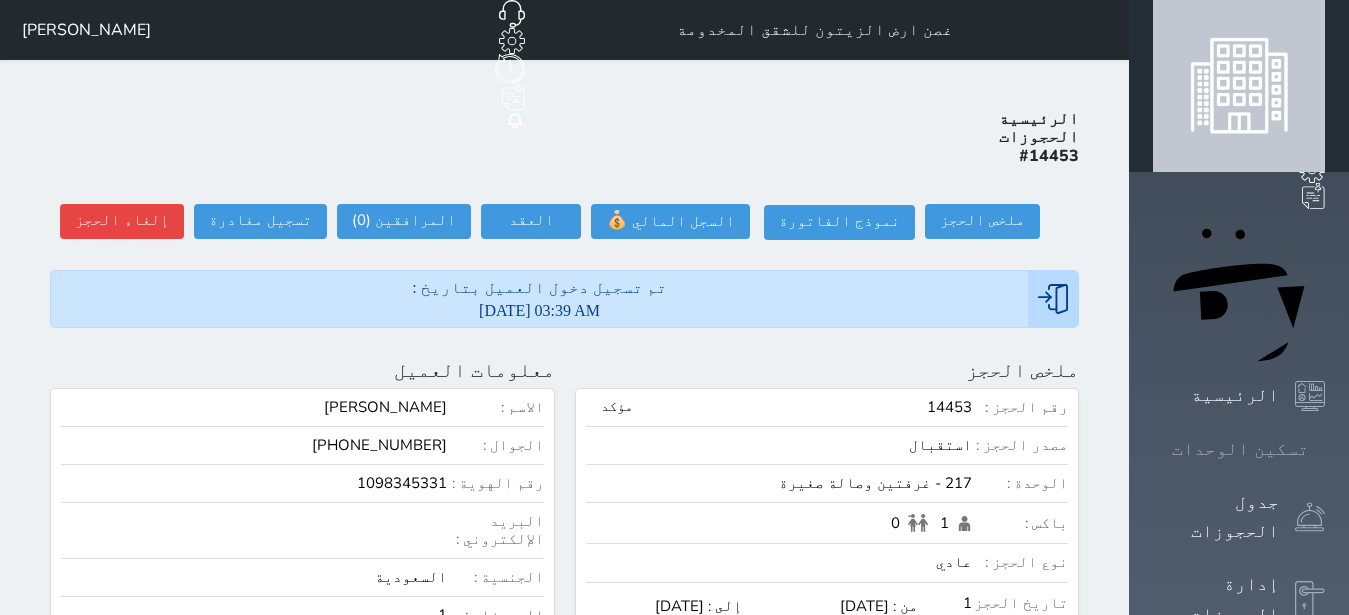 click at bounding box center (1325, 449) 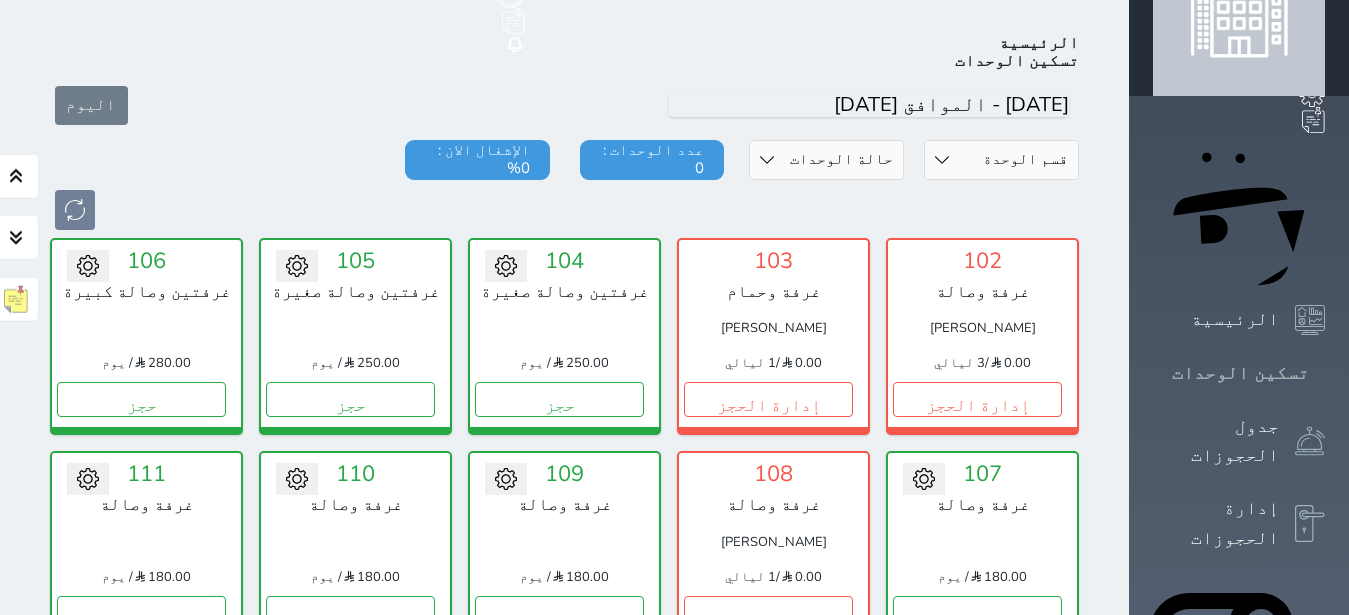 scroll, scrollTop: 78, scrollLeft: 0, axis: vertical 